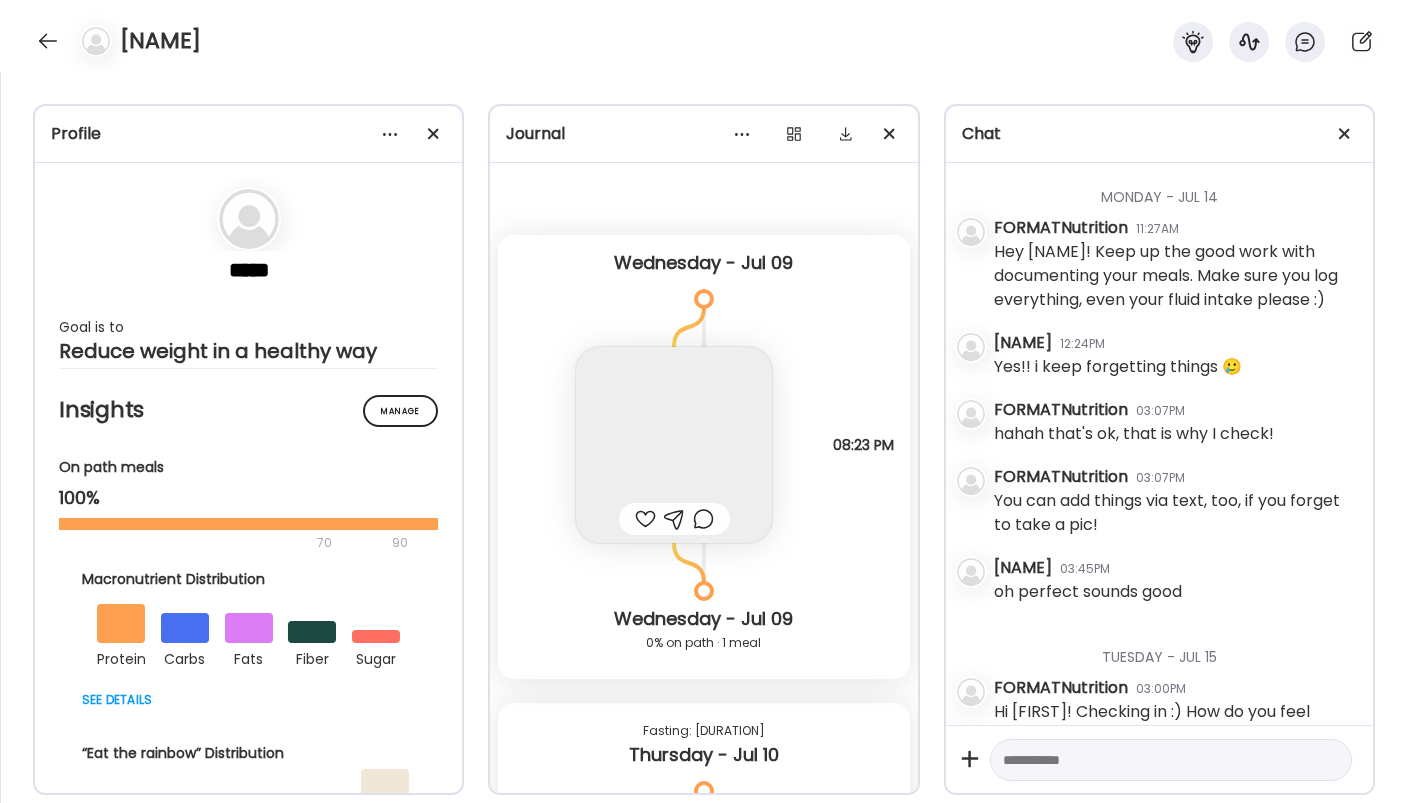scroll, scrollTop: 0, scrollLeft: 0, axis: both 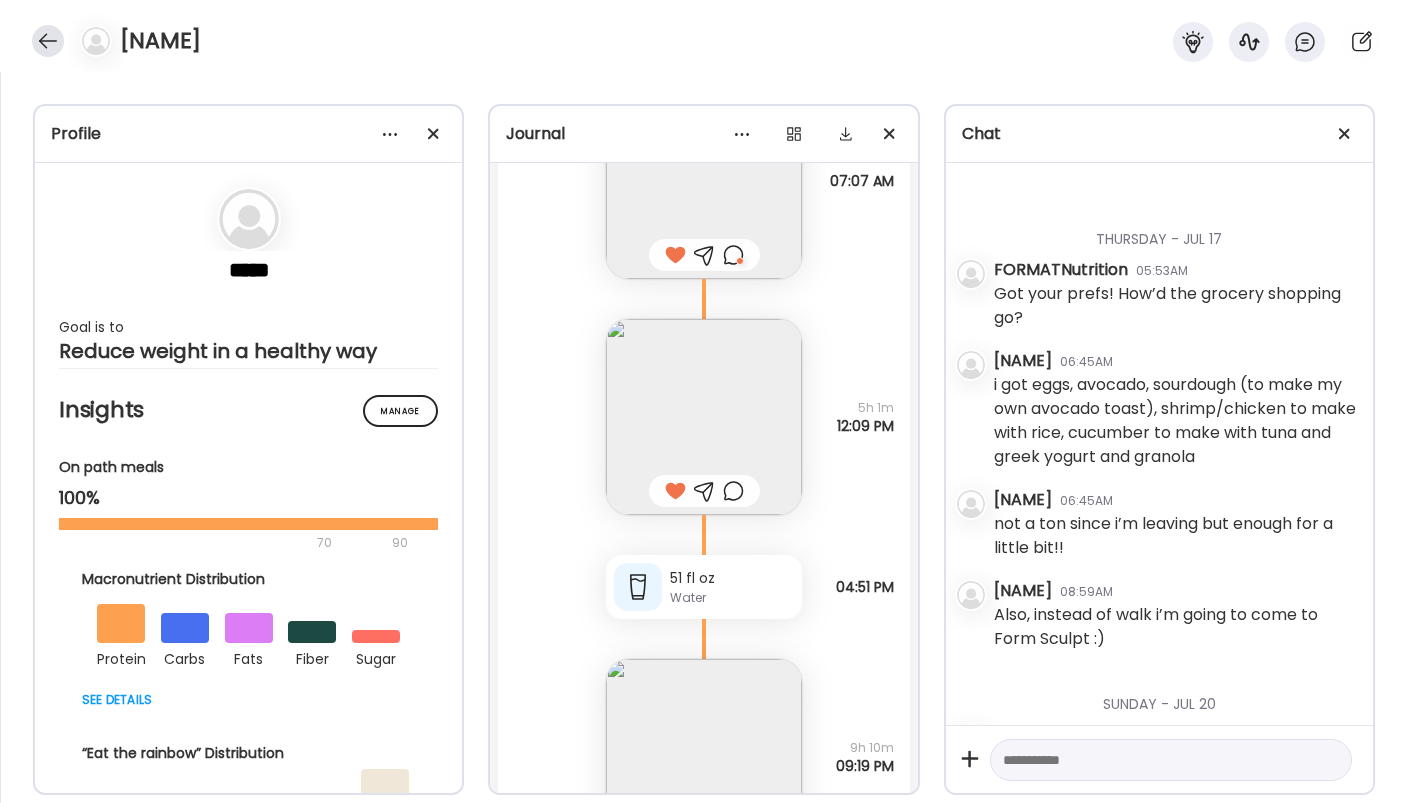 click at bounding box center (48, 41) 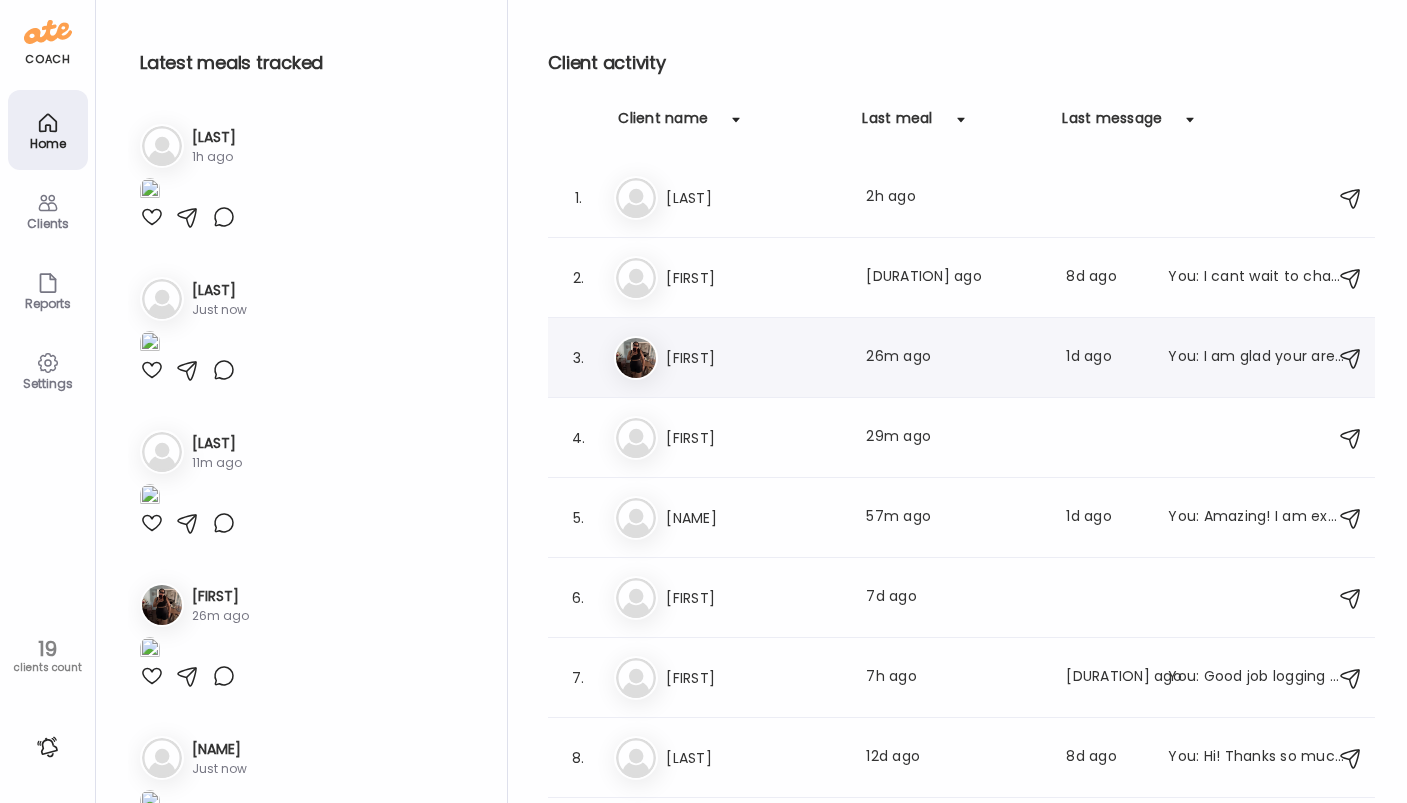 click on "[FIRST]" at bounding box center [754, 358] 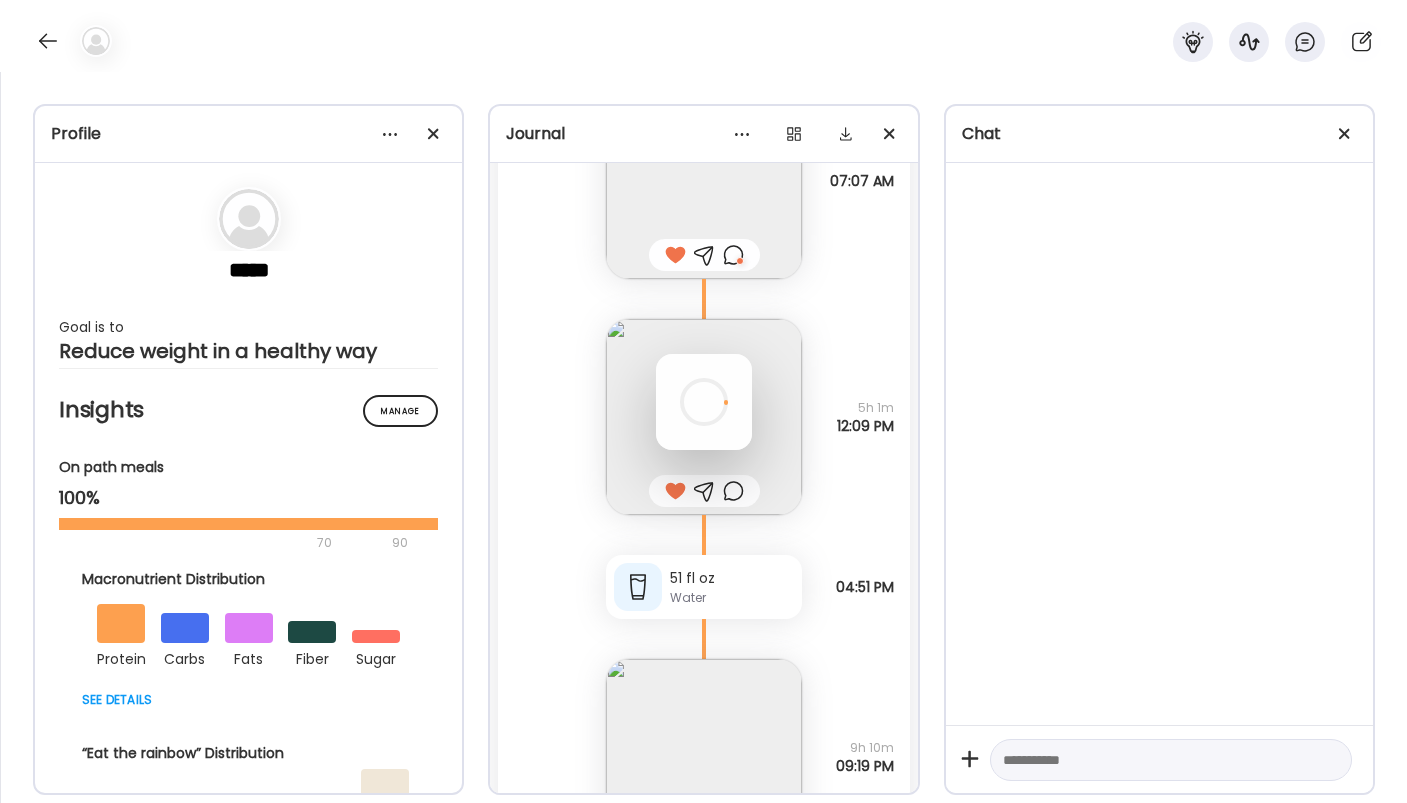 scroll, scrollTop: 0, scrollLeft: 0, axis: both 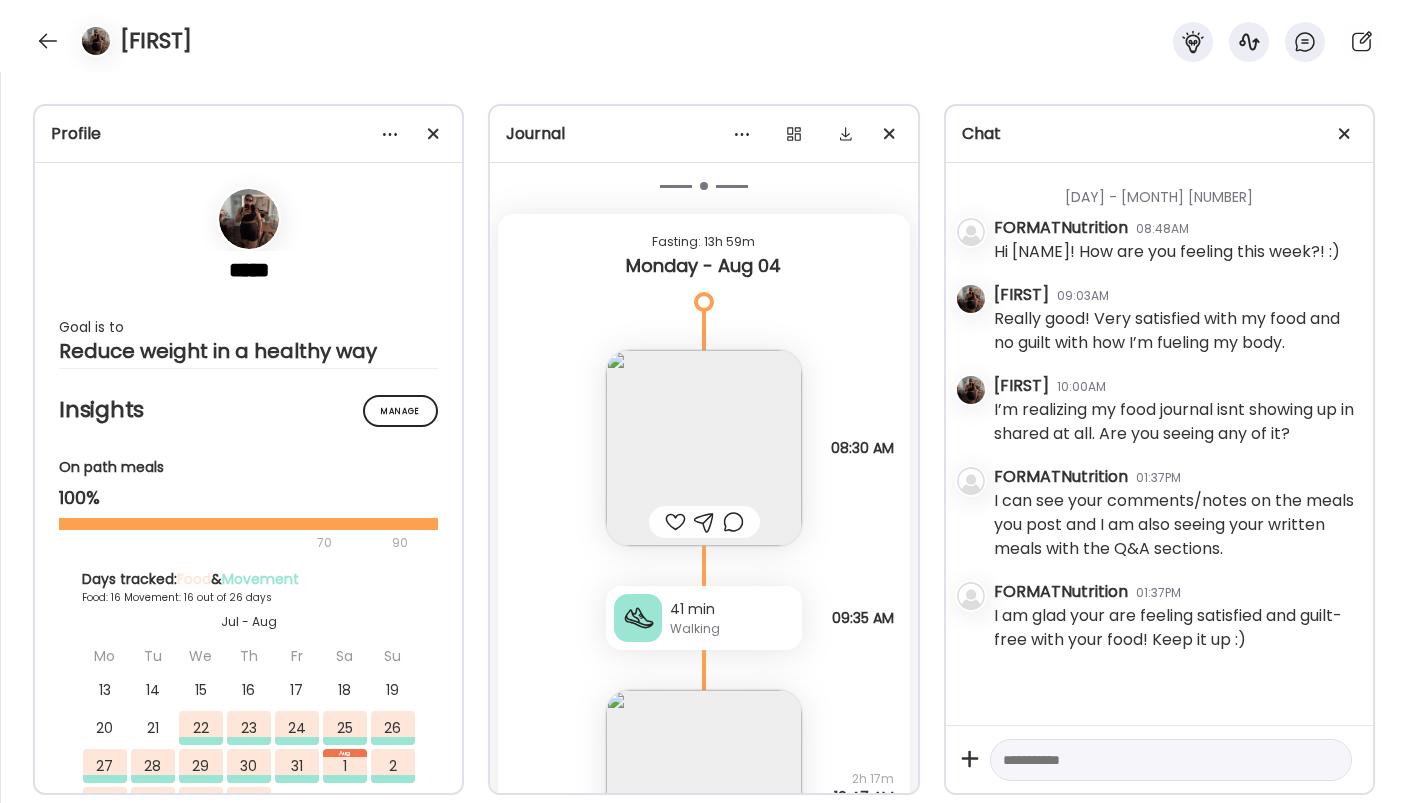 click at bounding box center (704, 448) 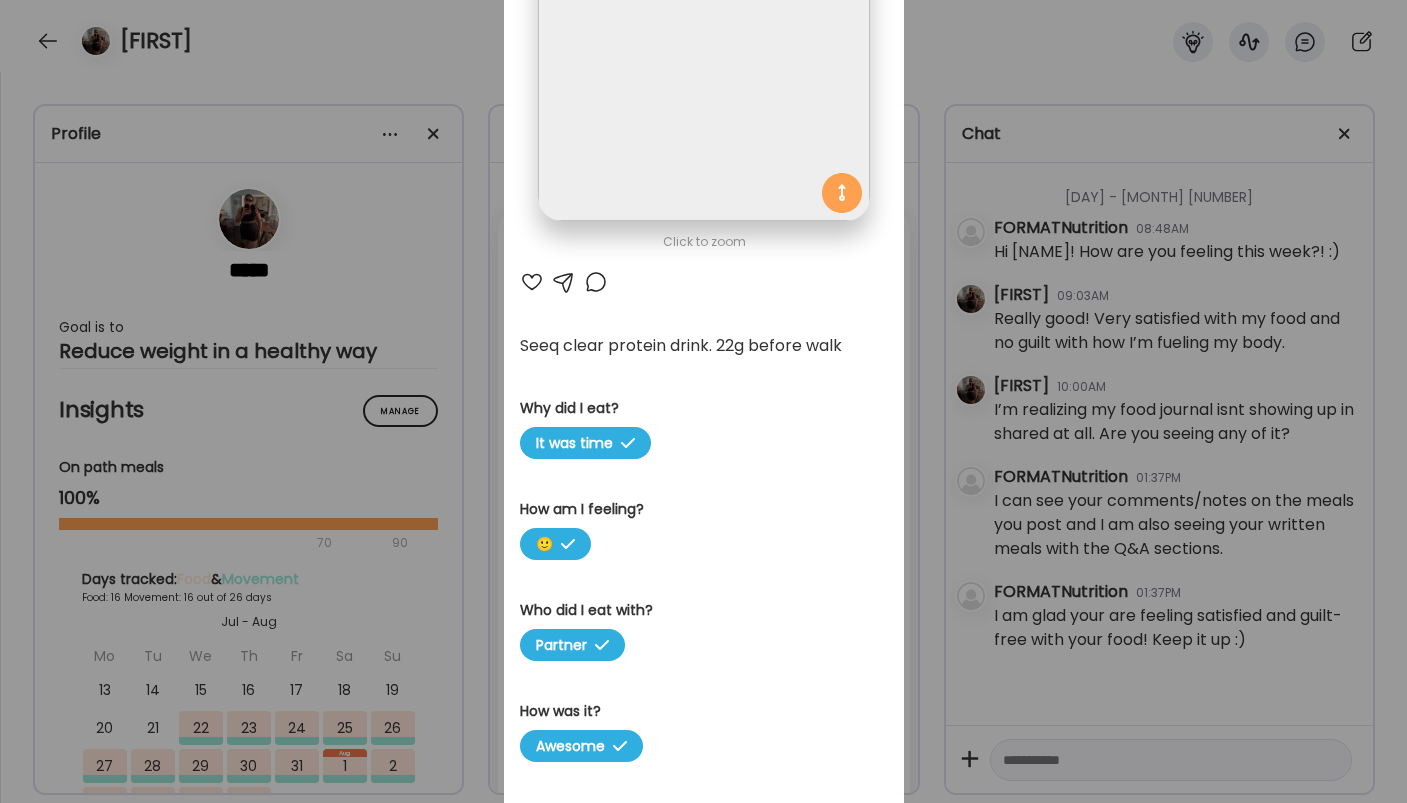 scroll, scrollTop: 0, scrollLeft: 0, axis: both 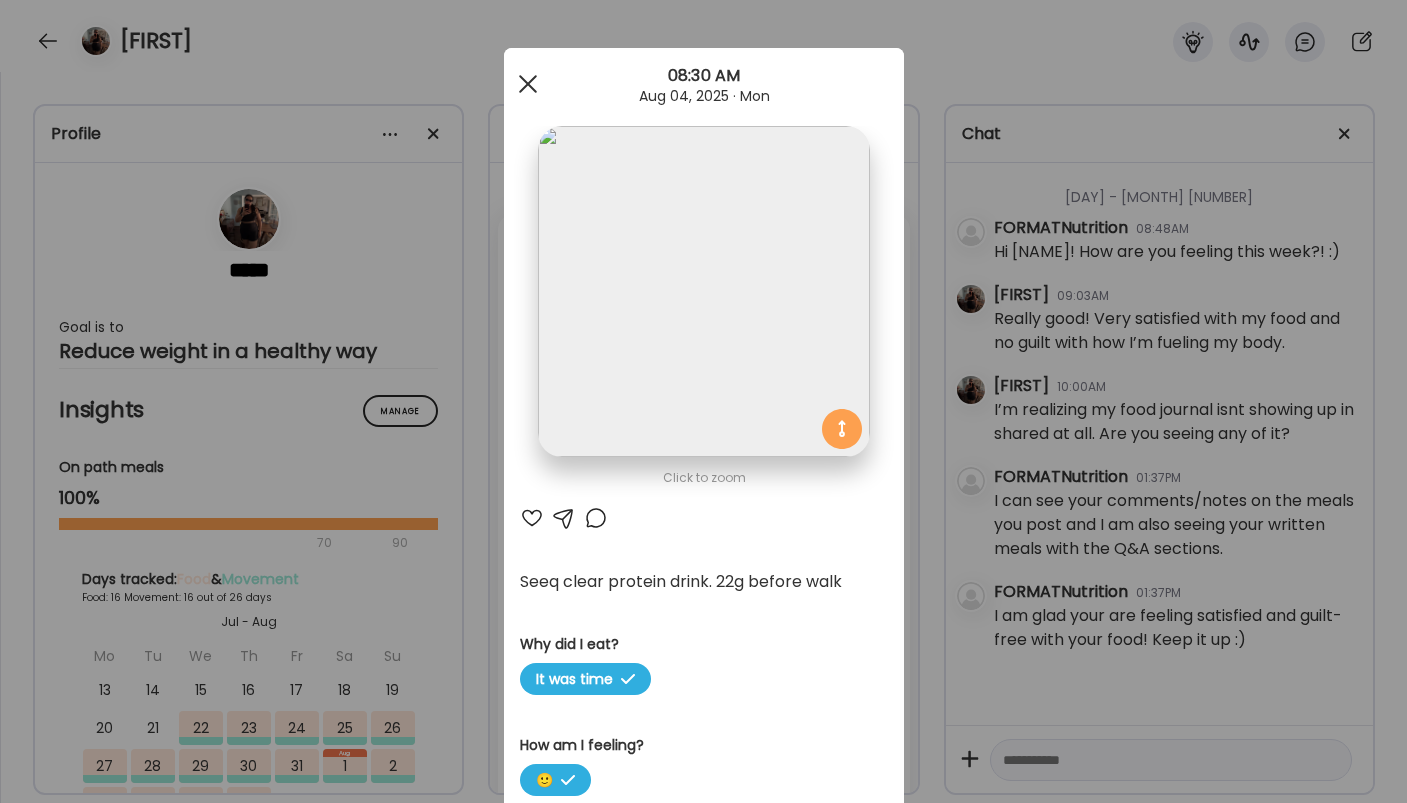 click at bounding box center (527, 84) 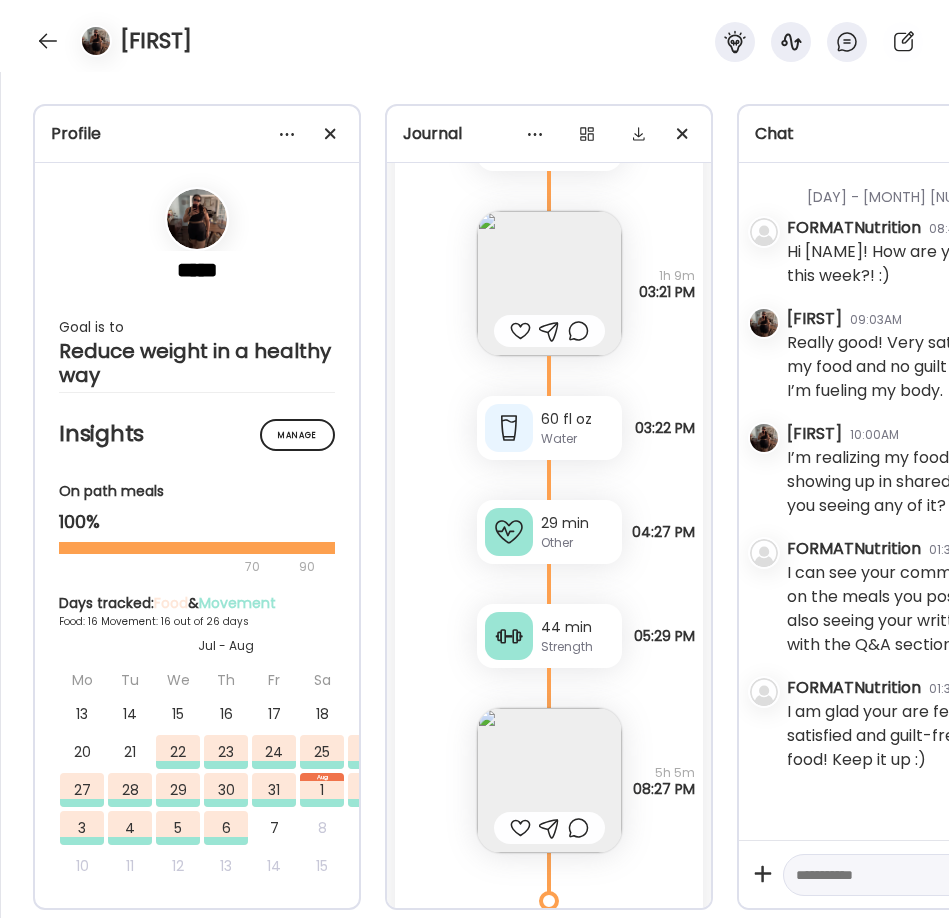 scroll, scrollTop: 11458, scrollLeft: 0, axis: vertical 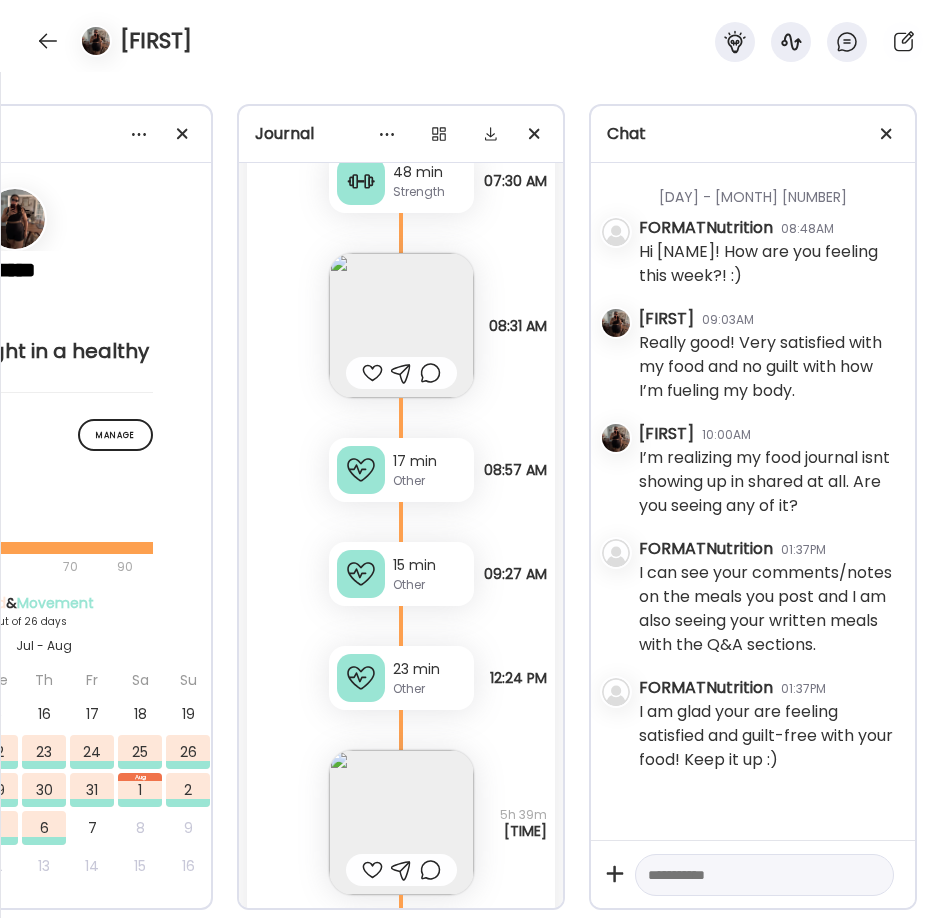 click at bounding box center (401, 822) 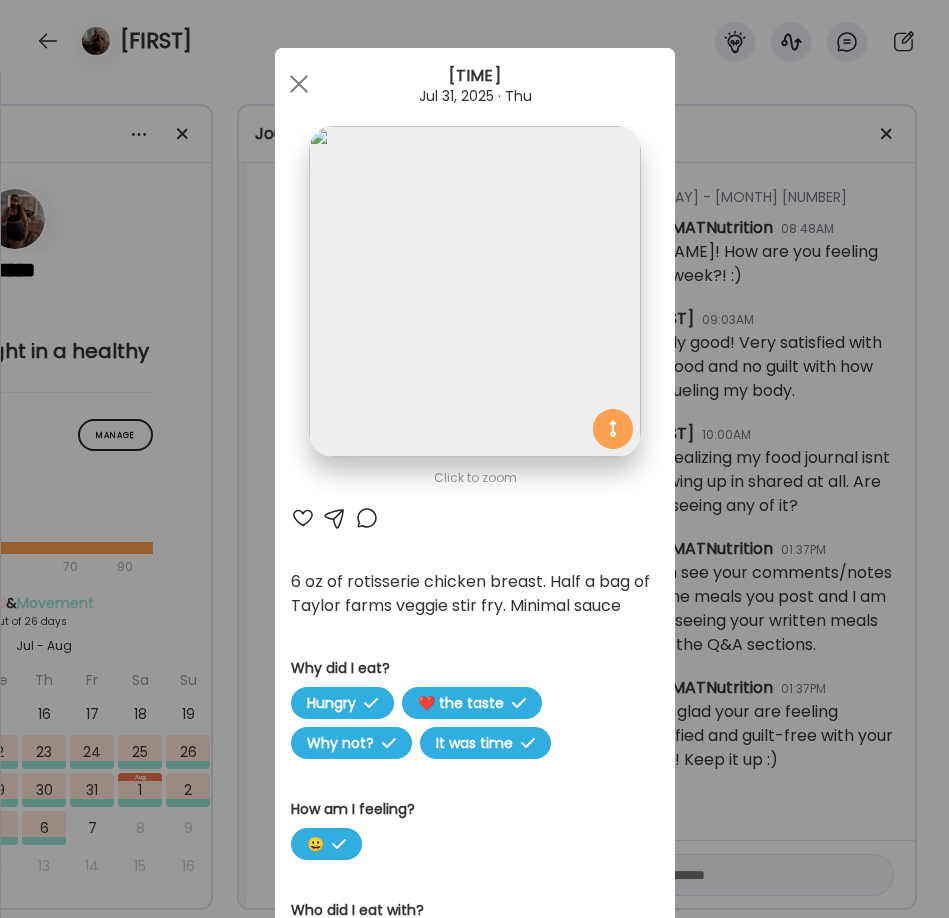 click at bounding box center (298, 84) 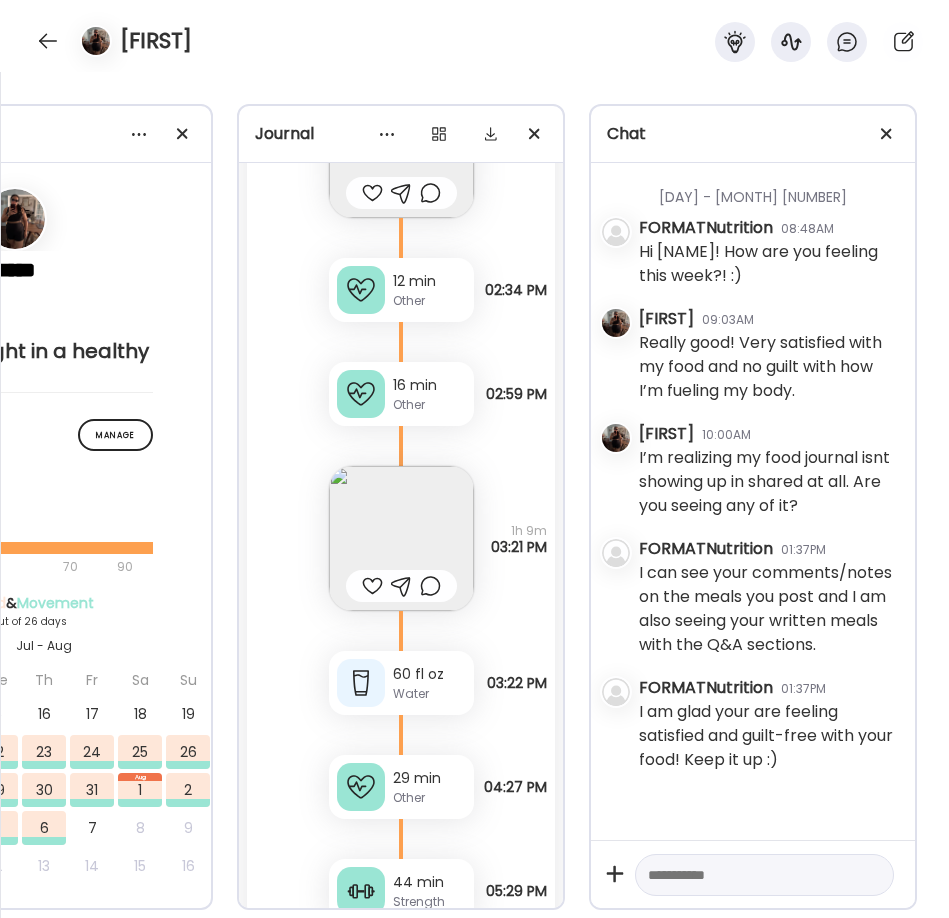 scroll, scrollTop: 12568, scrollLeft: 0, axis: vertical 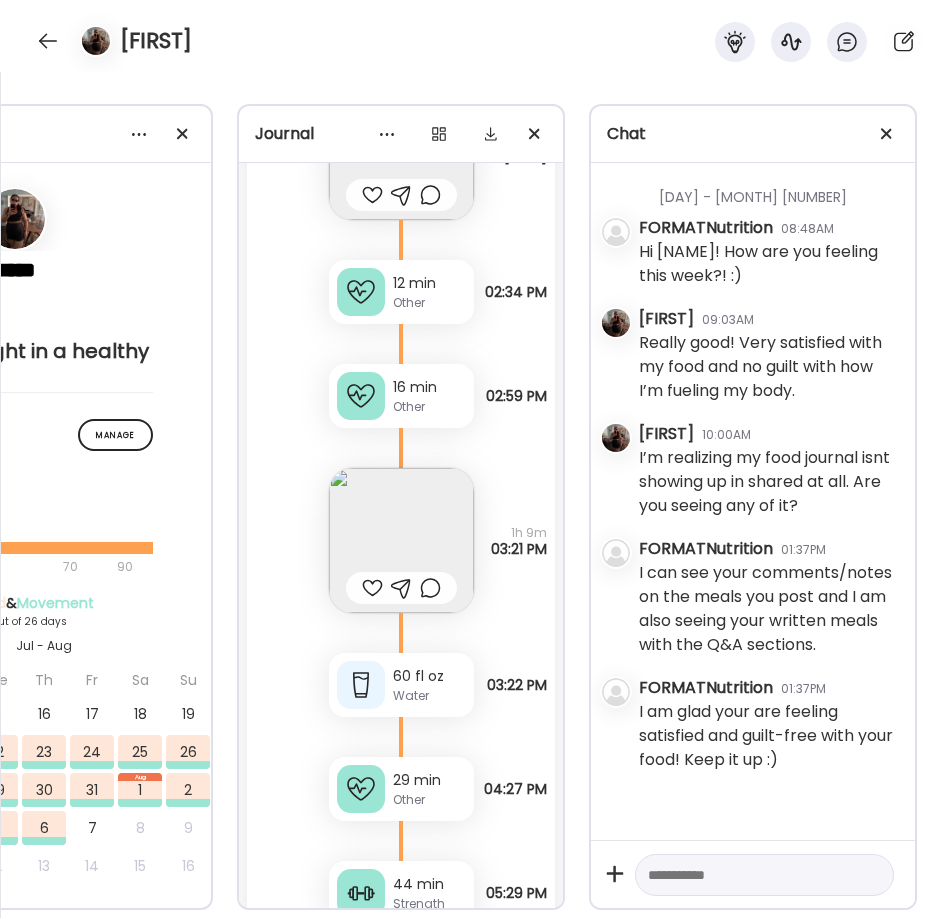 click at bounding box center (401, 540) 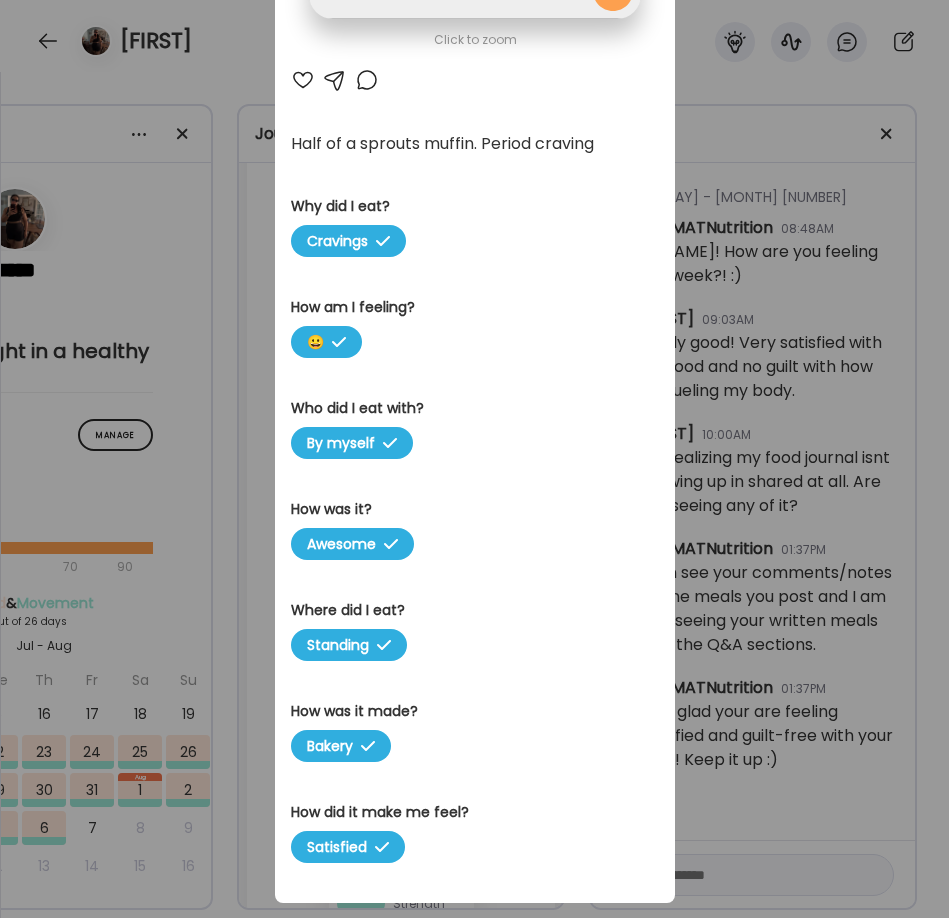 scroll, scrollTop: 471, scrollLeft: 0, axis: vertical 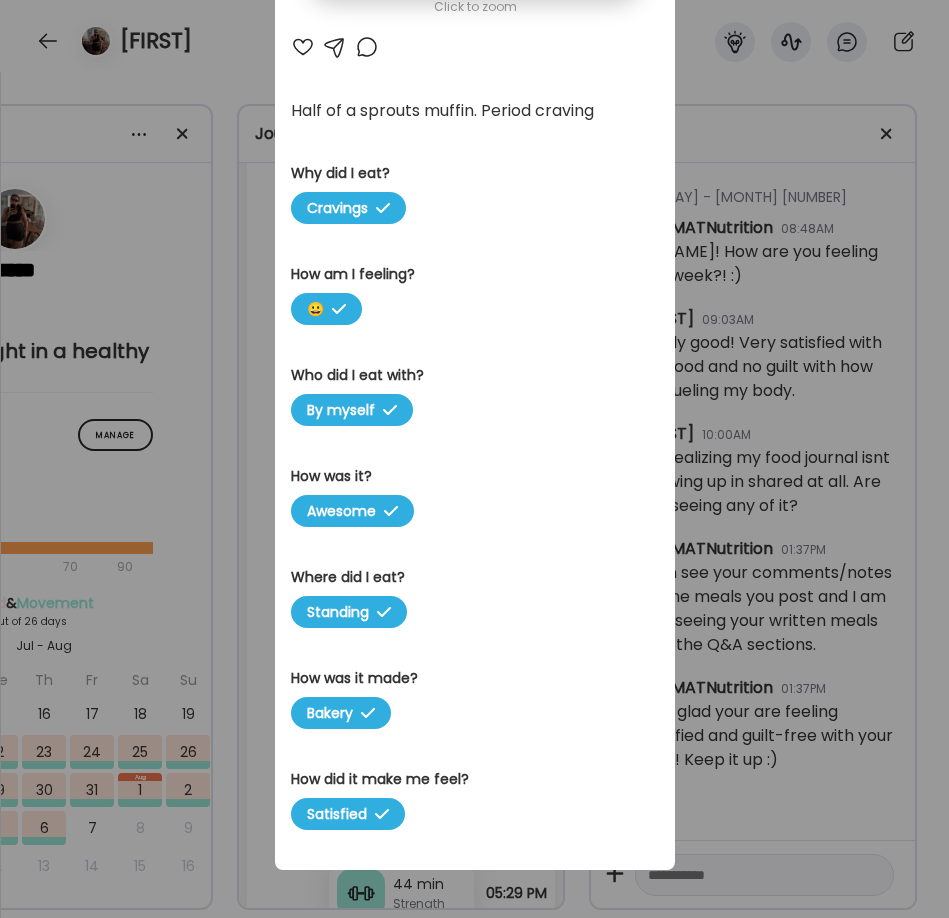 click on "Ate Coach Dashboard
Wahoo! It’s official
Take a moment to set up your Coach Profile to give your clients a smooth onboarding experience.
Skip Set up coach profile
Ate Coach Dashboard
1 Image 2 Message 3 Invite
Let’s get you quickly set up
Add a headshot or company logo for client recognition
Skip Next
Ate Coach Dashboard
1 Image 2 Message 3 Invite
Customize your welcome message
This page will be the first thing your clients will see. Add a welcome message to personalize their experience.
Header 32" at bounding box center [474, 459] 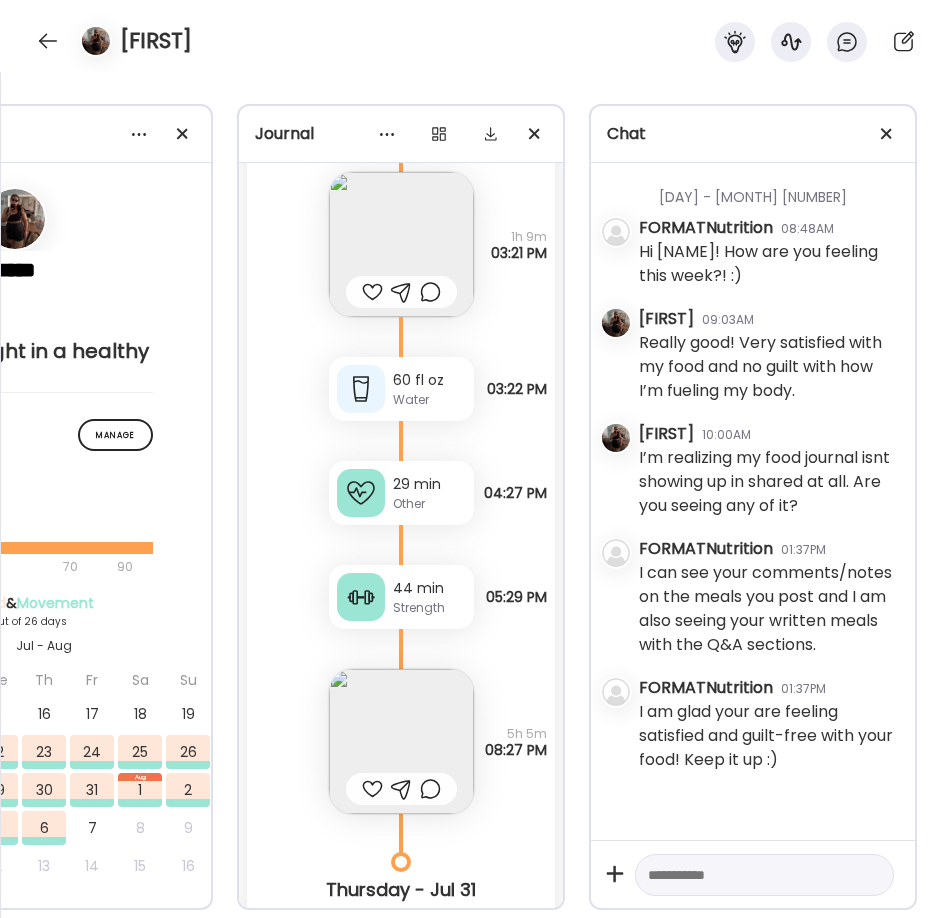 scroll, scrollTop: 12866, scrollLeft: 0, axis: vertical 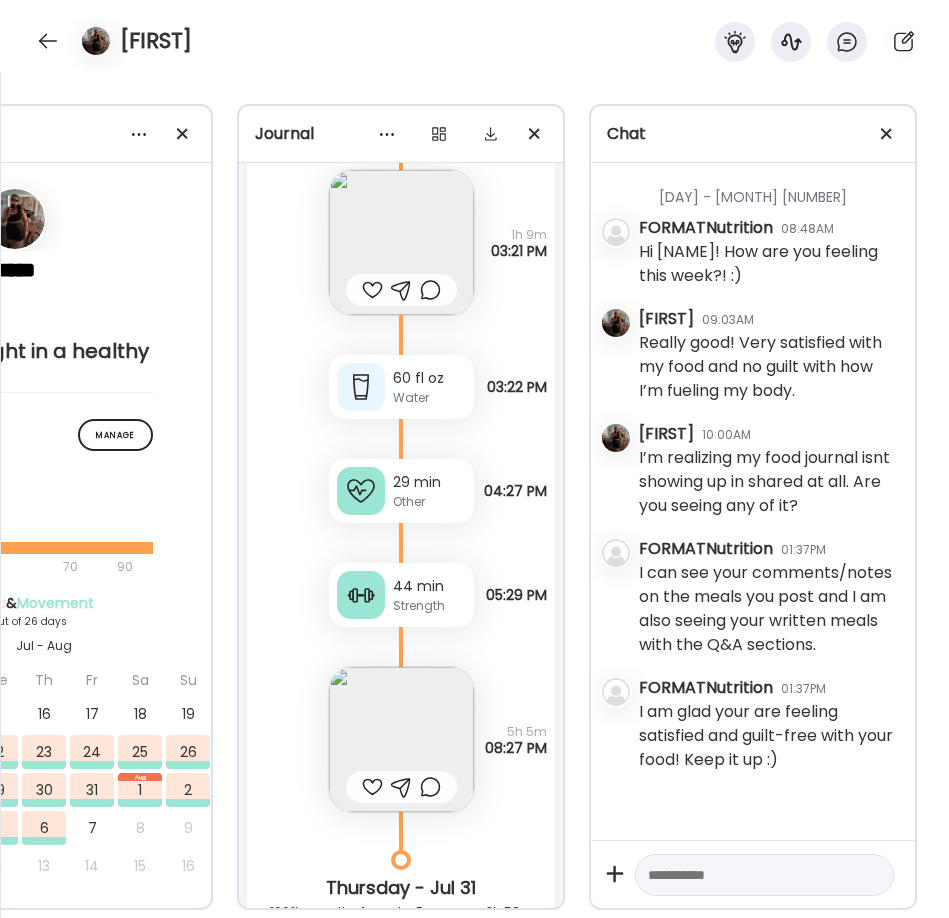 click at bounding box center (401, 739) 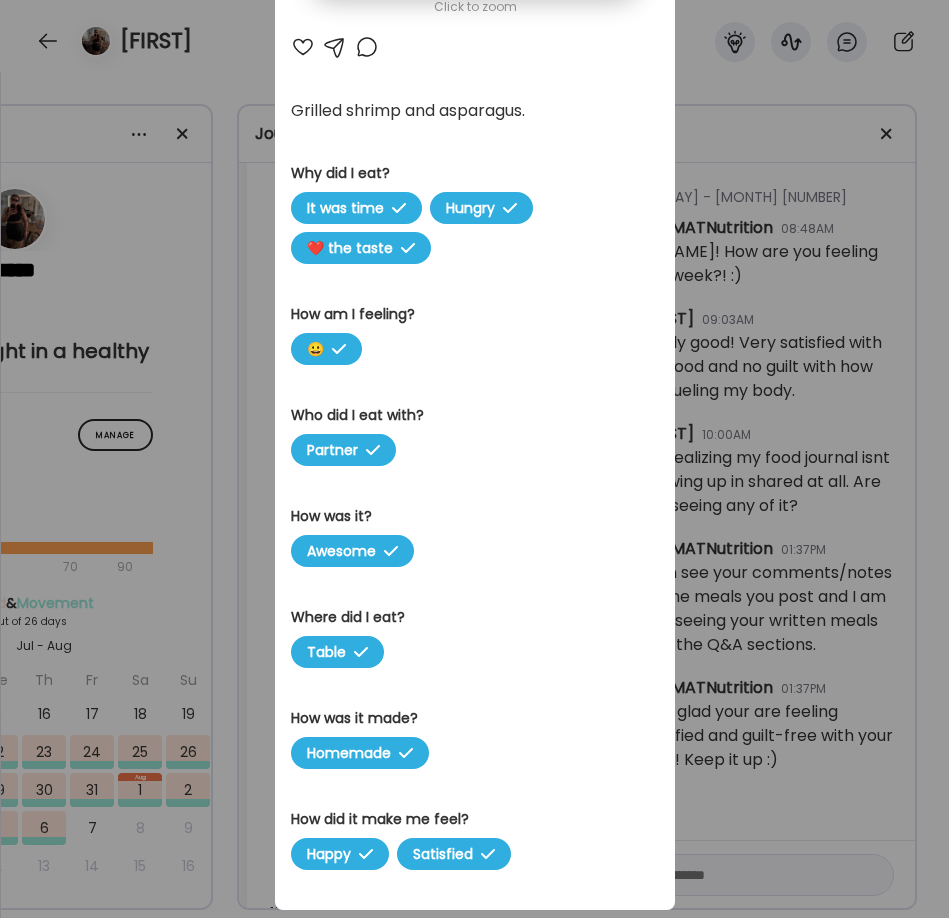 scroll, scrollTop: 0, scrollLeft: 0, axis: both 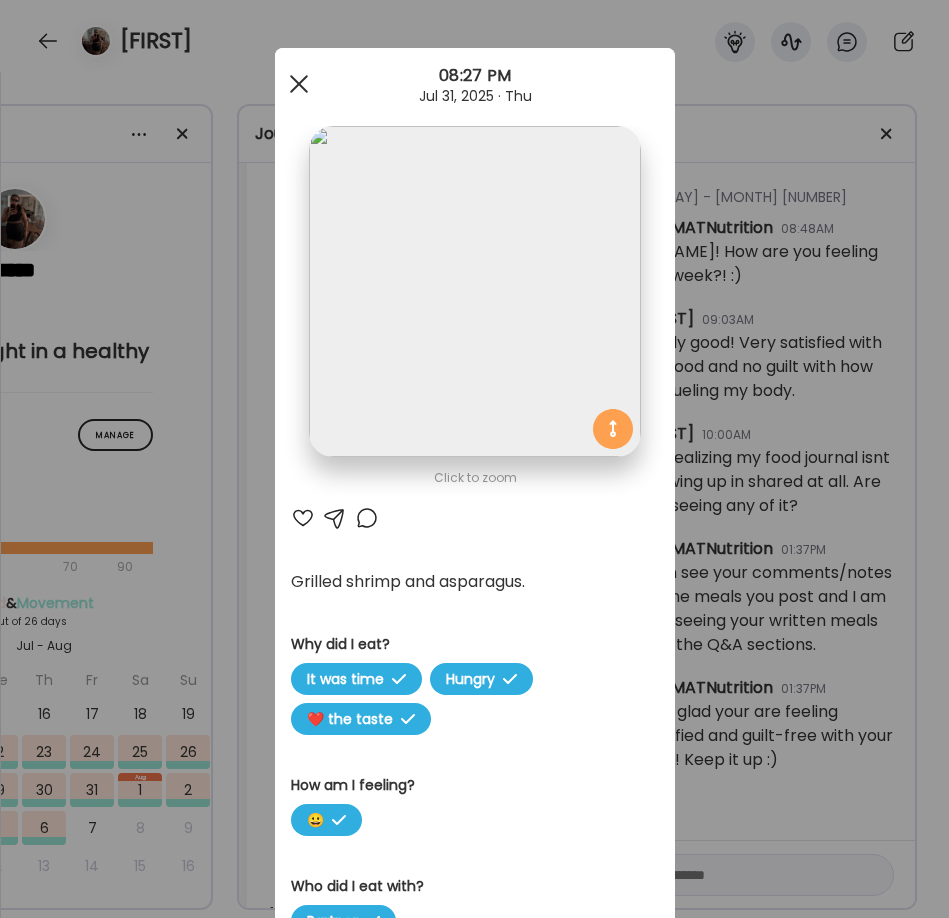 click at bounding box center [299, 84] 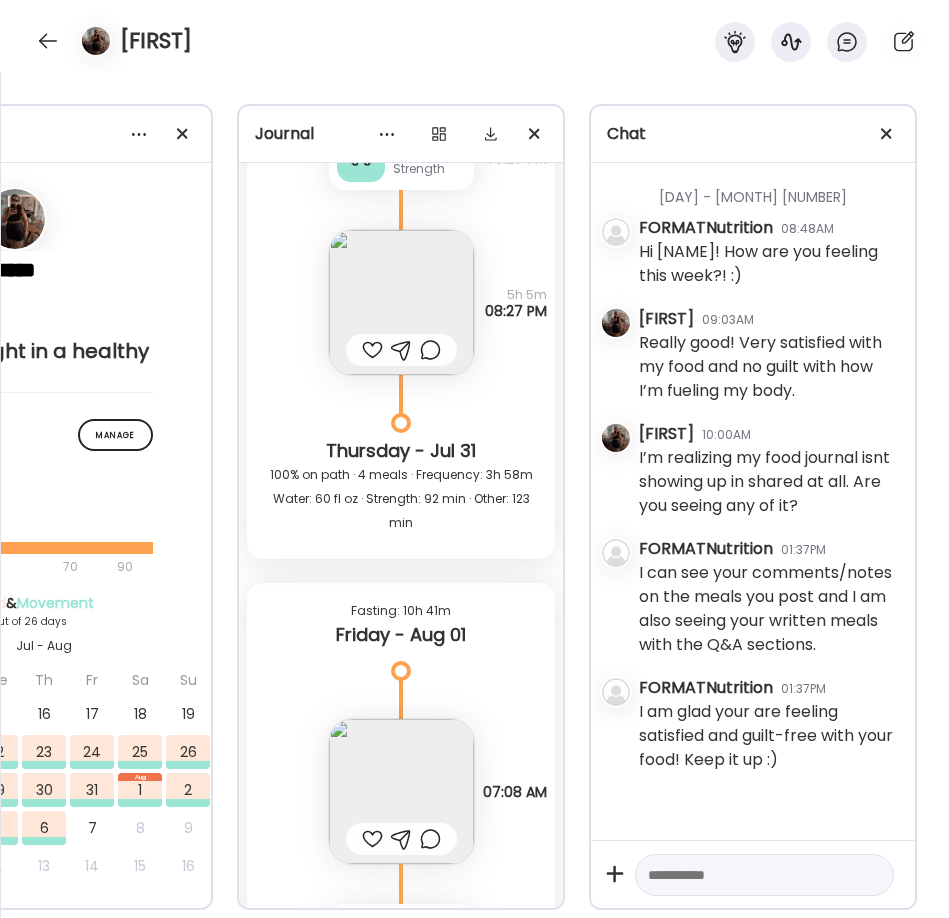 scroll, scrollTop: 13665, scrollLeft: 0, axis: vertical 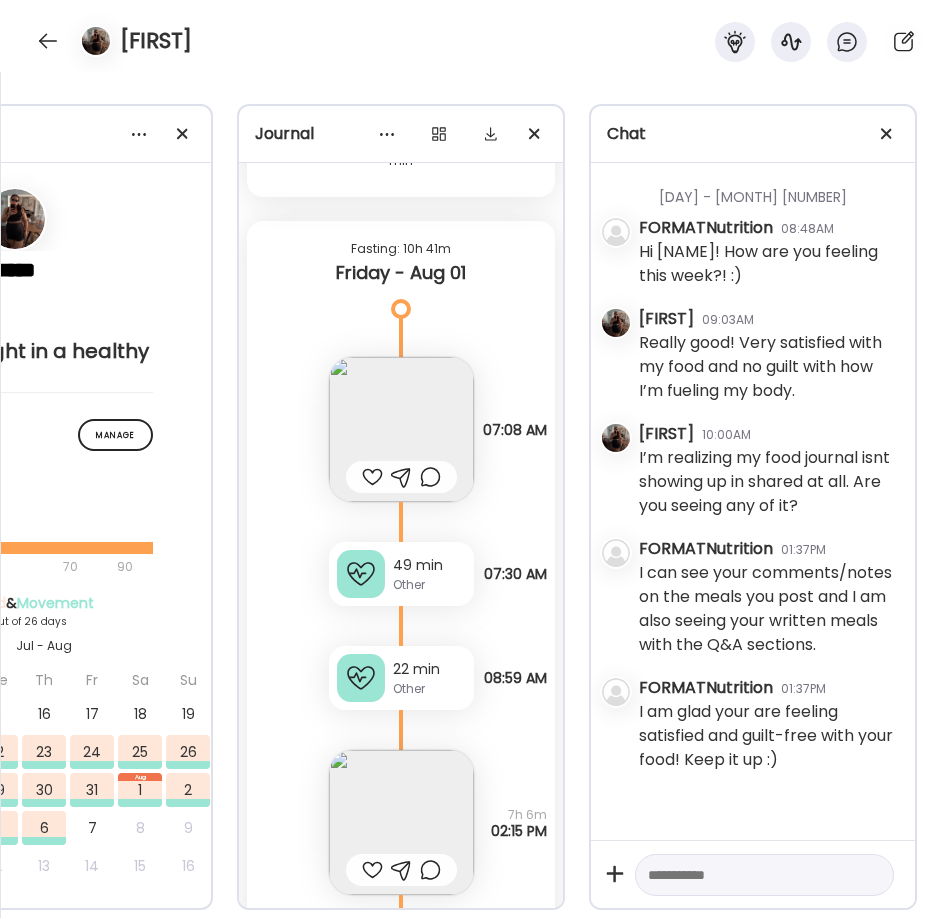 click at bounding box center (401, 429) 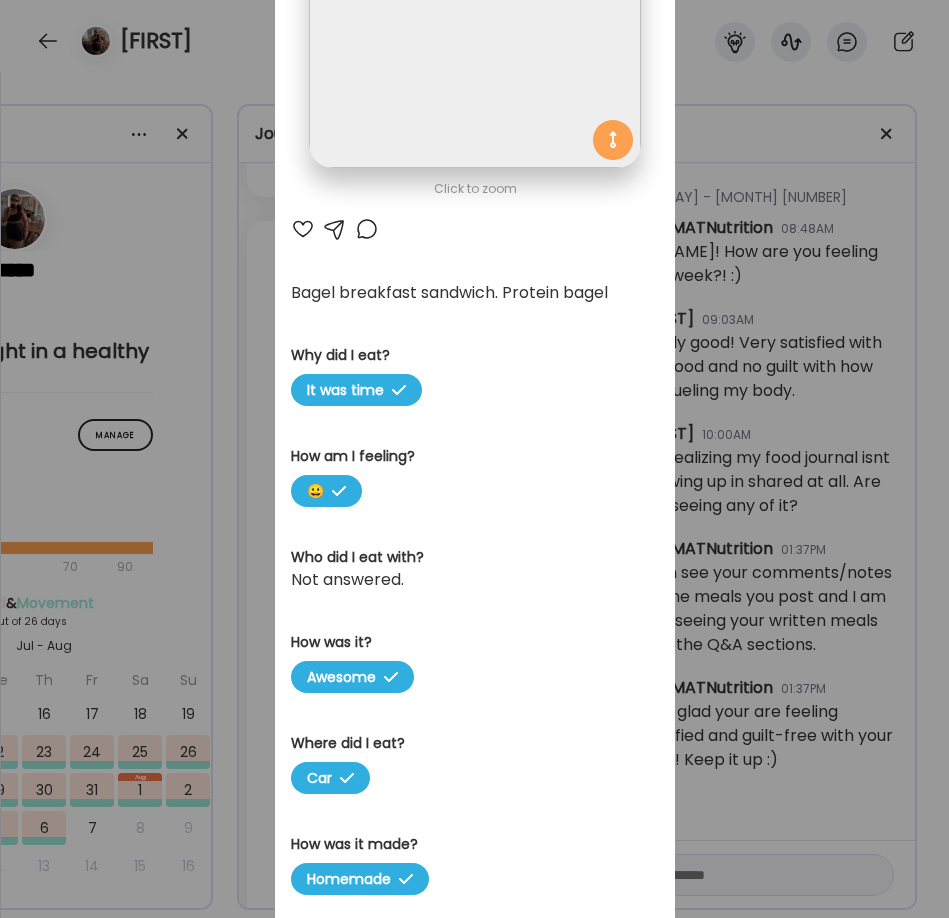 scroll, scrollTop: 0, scrollLeft: 0, axis: both 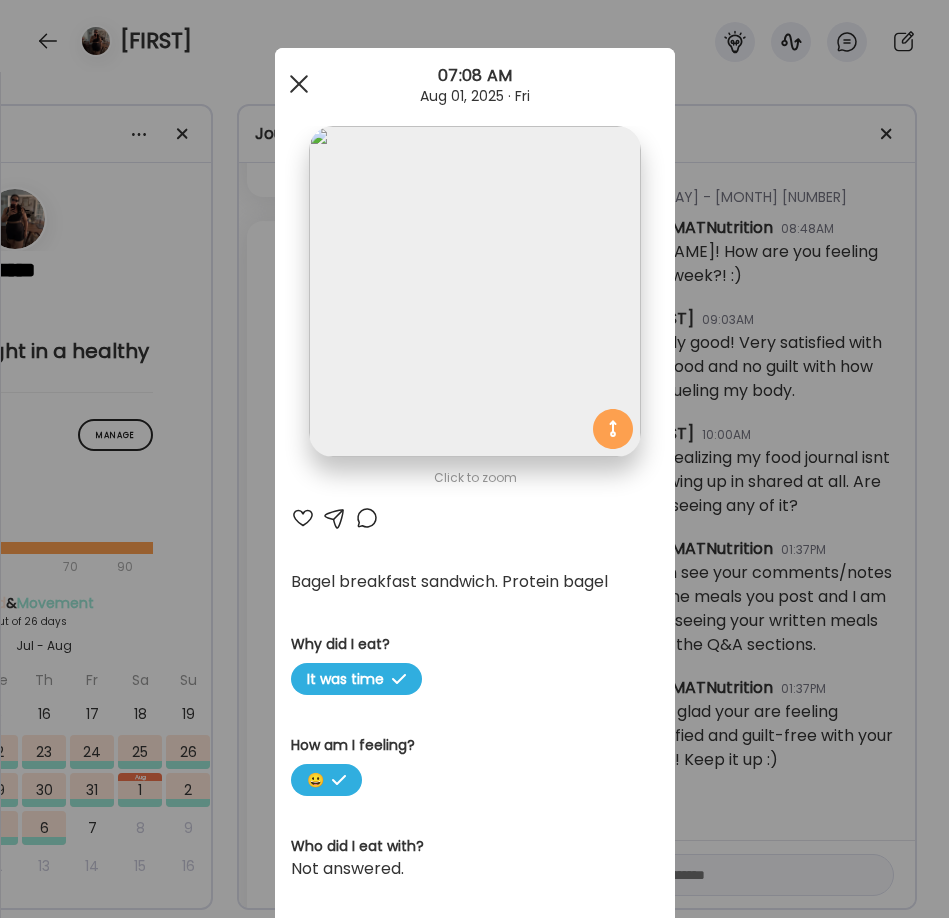 click at bounding box center (298, 84) 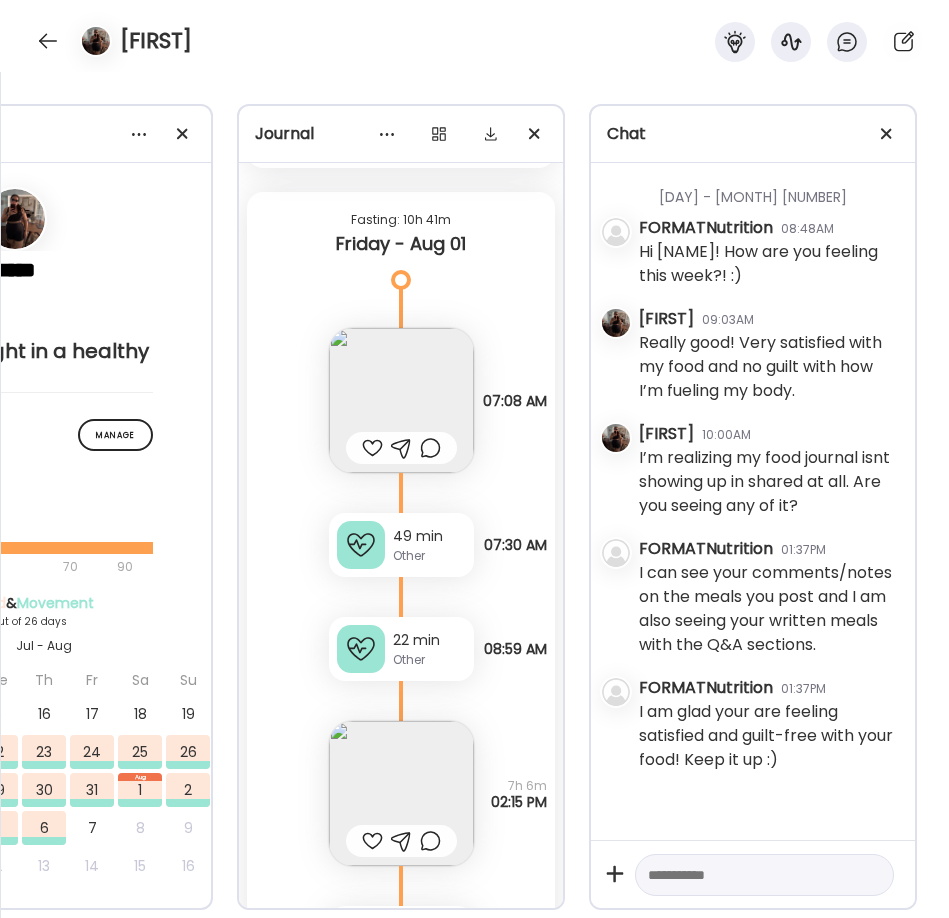 scroll, scrollTop: 13705, scrollLeft: 0, axis: vertical 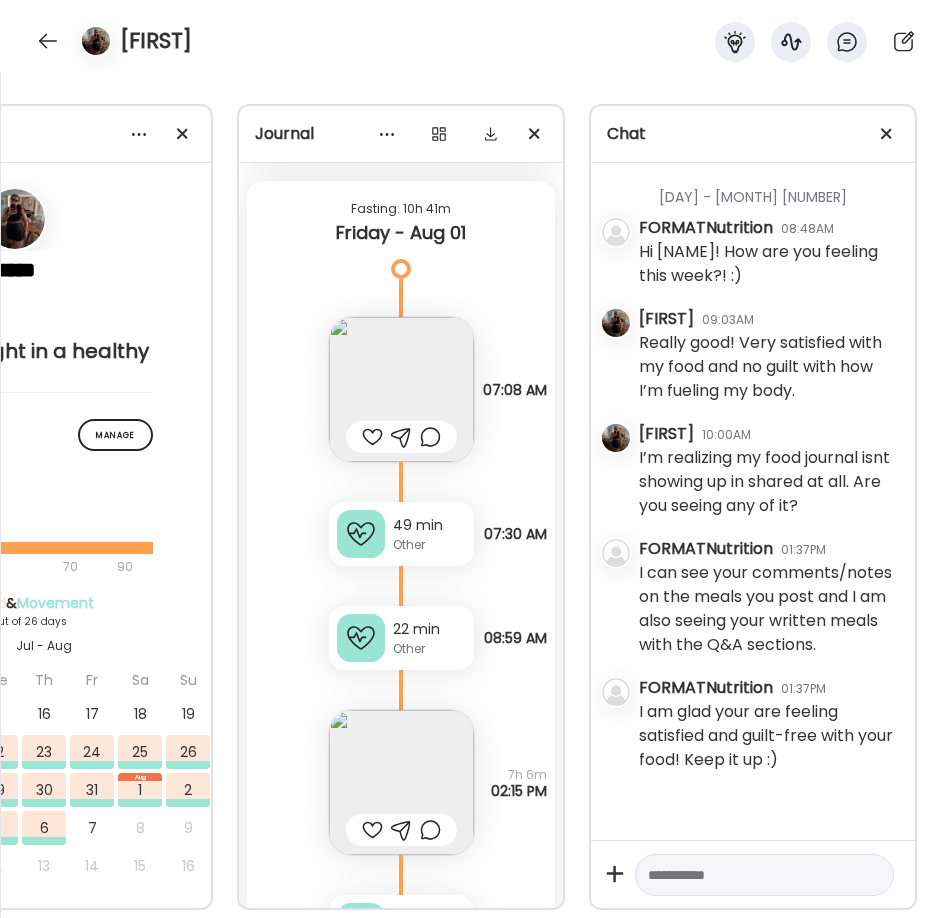 click at bounding box center (401, 782) 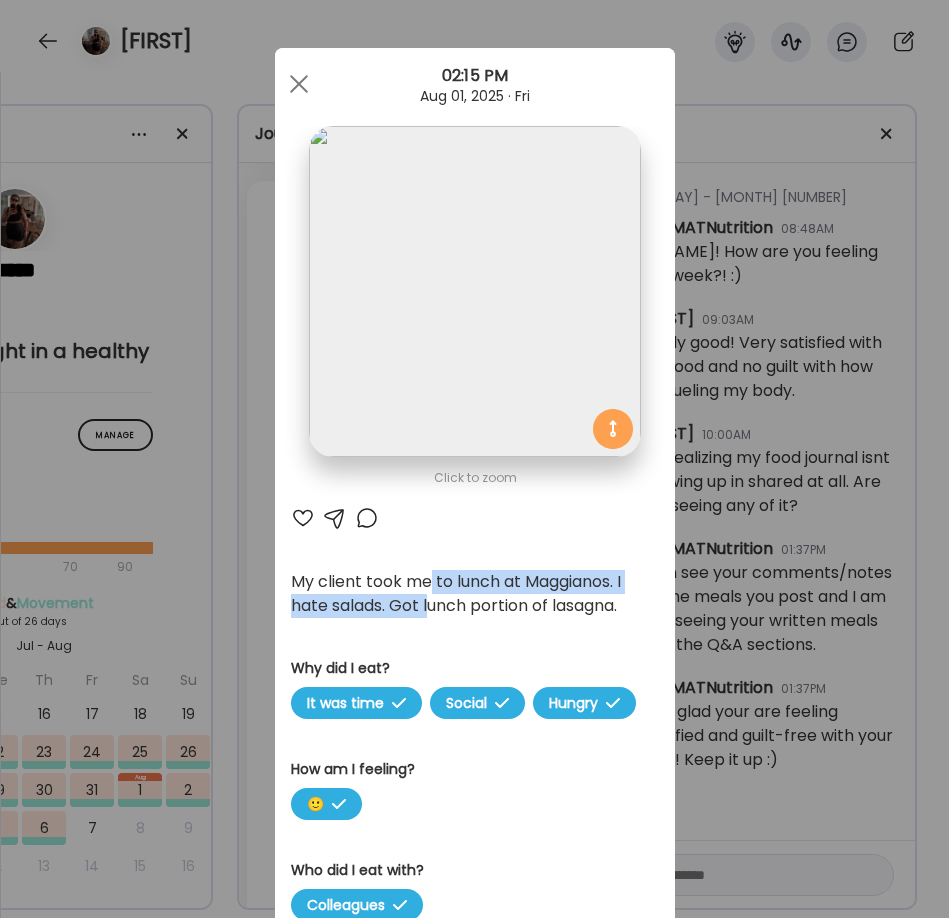 drag, startPoint x: 432, startPoint y: 592, endPoint x: 431, endPoint y: 617, distance: 25.019993 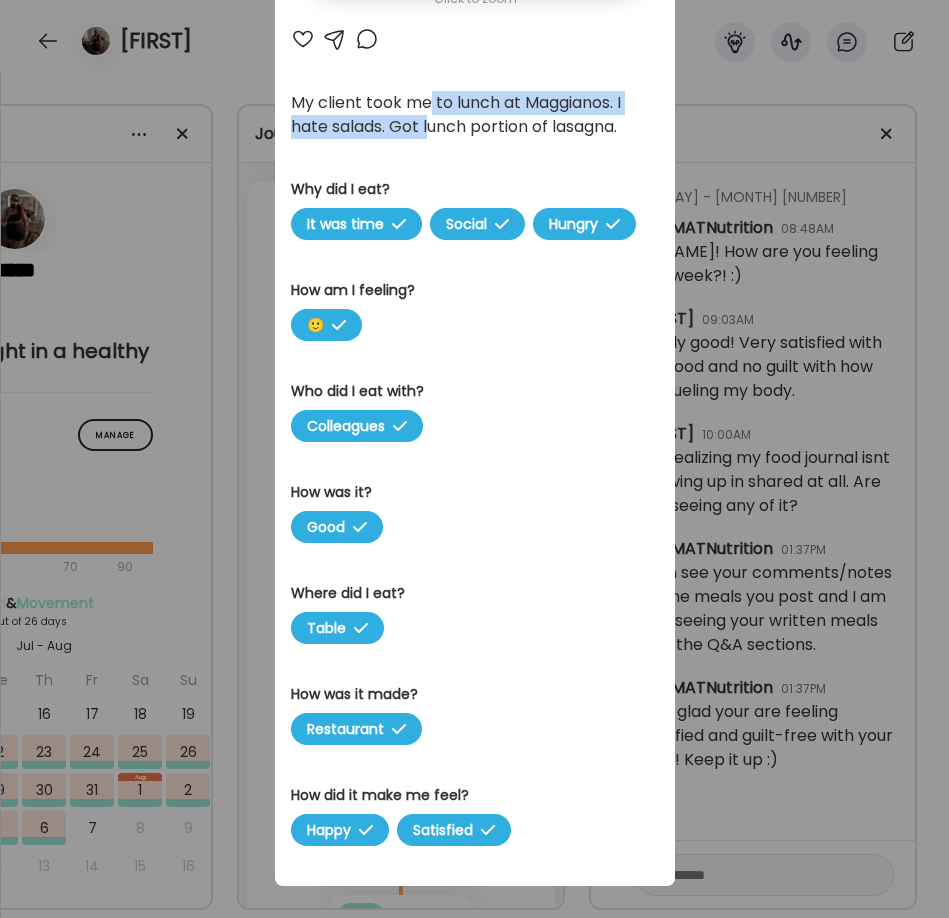 scroll, scrollTop: 495, scrollLeft: 0, axis: vertical 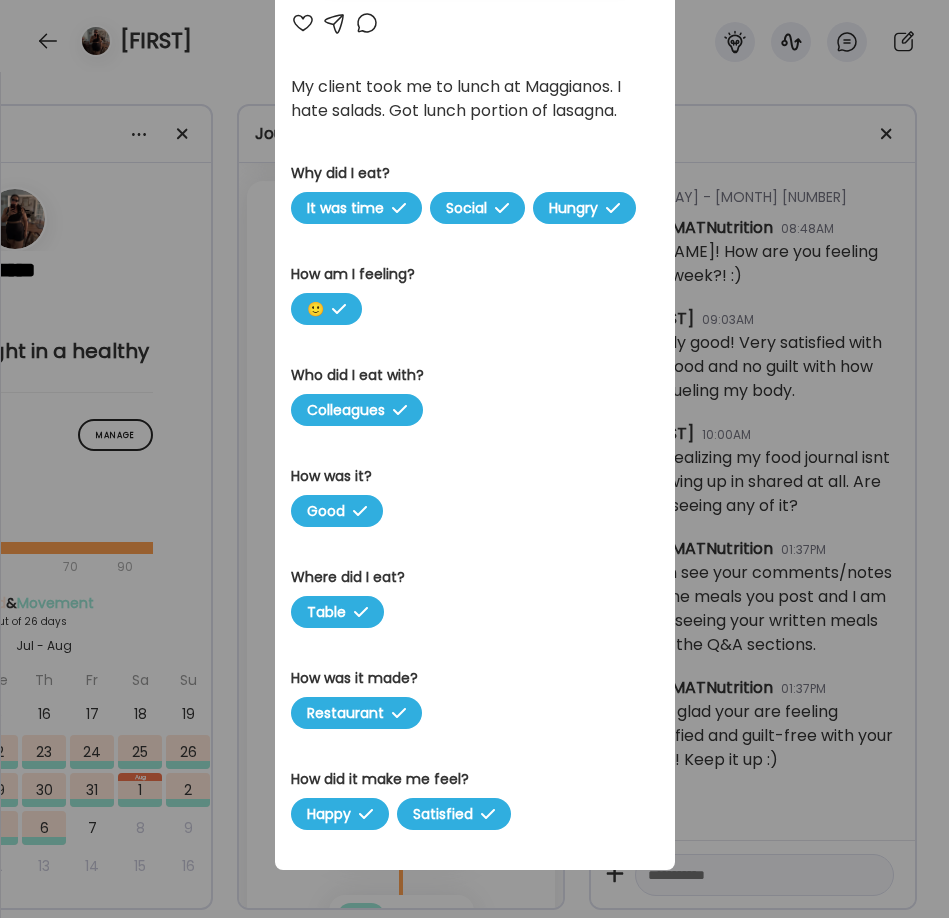 click on "Ate Coach Dashboard
Wahoo! It’s official
Take a moment to set up your Coach Profile to give your clients a smooth onboarding experience.
Skip Set up coach profile
Ate Coach Dashboard
1 Image 2 Message 3 Invite
Let’s get you quickly set up
Add a headshot or company logo for client recognition
Skip Next
Ate Coach Dashboard
1 Image 2 Message 3 Invite
Customize your welcome message
This page will be the first thing your clients will see. Add a welcome message to personalize their experience.
Header 32" at bounding box center (474, 459) 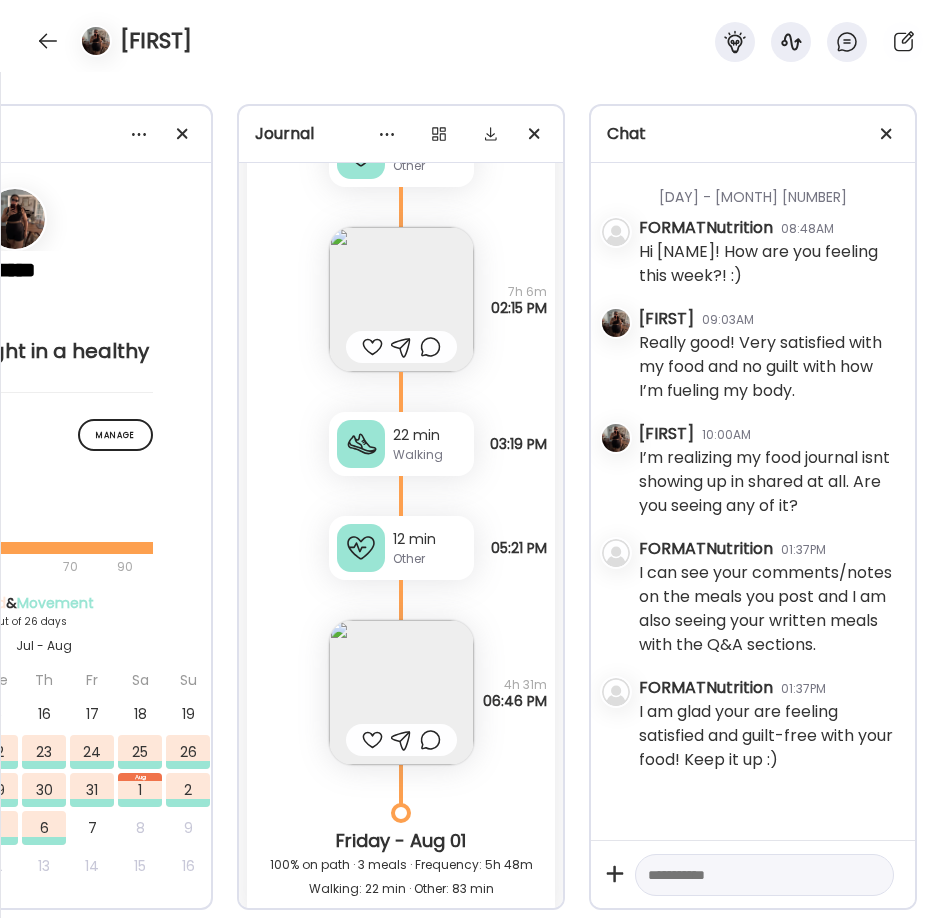 scroll, scrollTop: 14185, scrollLeft: 0, axis: vertical 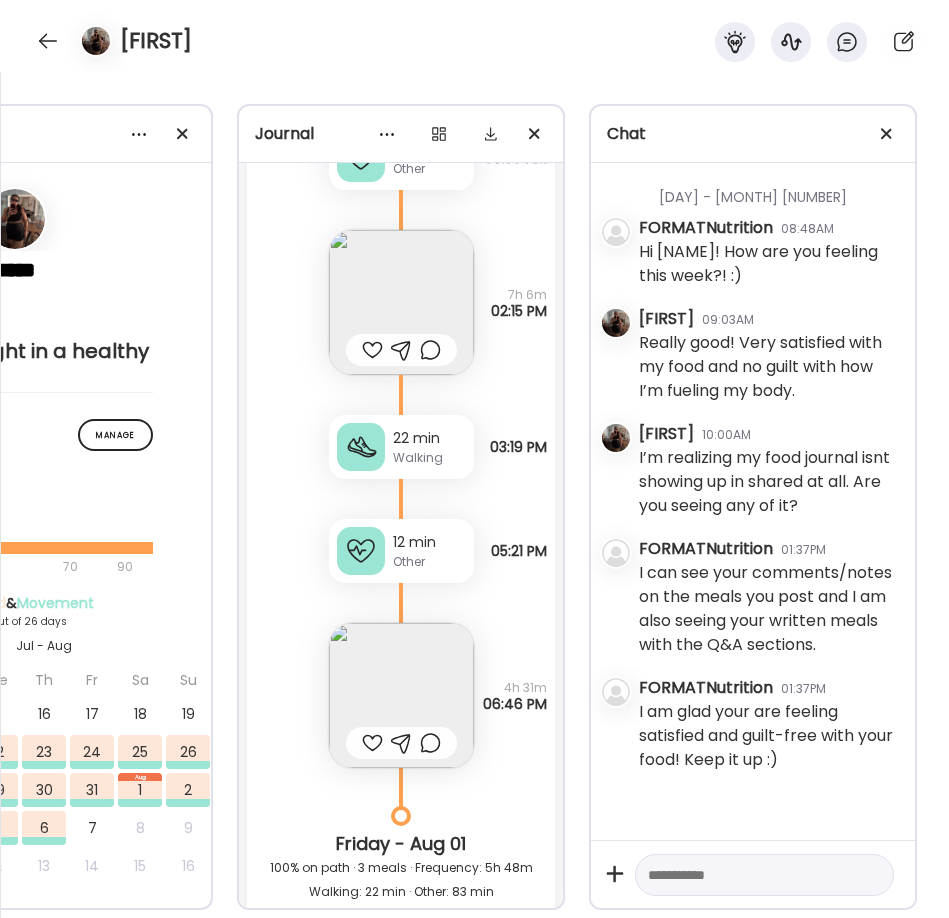 click at bounding box center [401, 695] 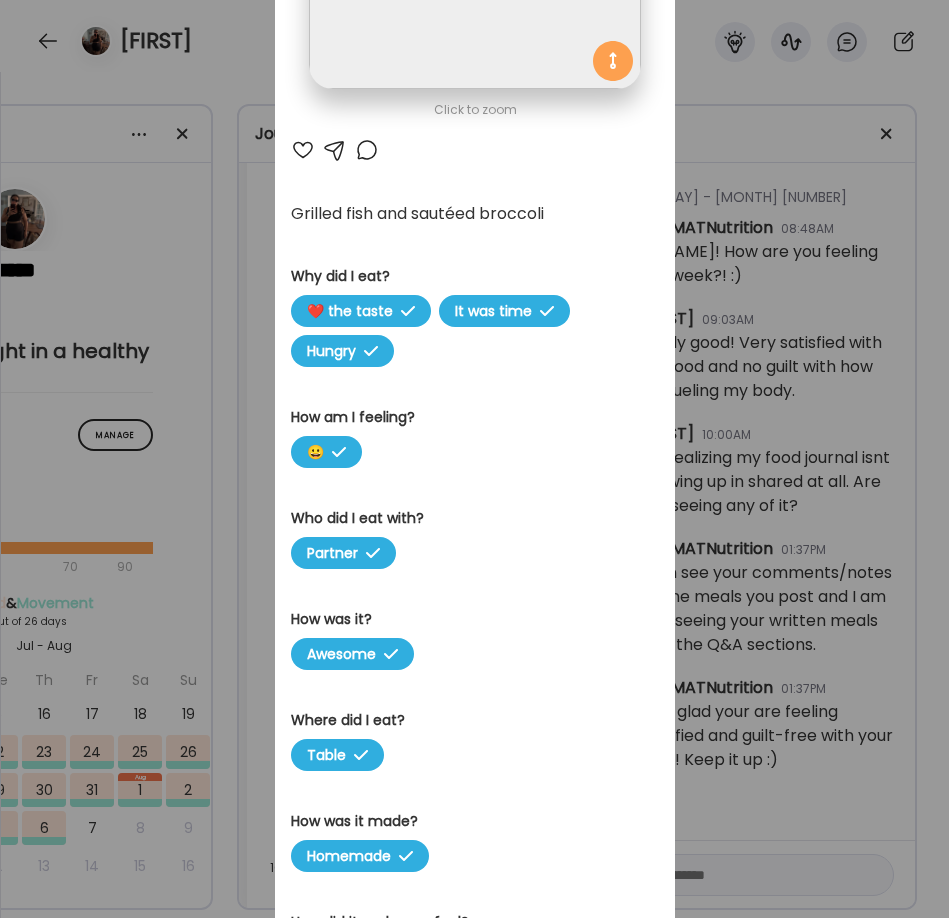 scroll, scrollTop: 0, scrollLeft: 0, axis: both 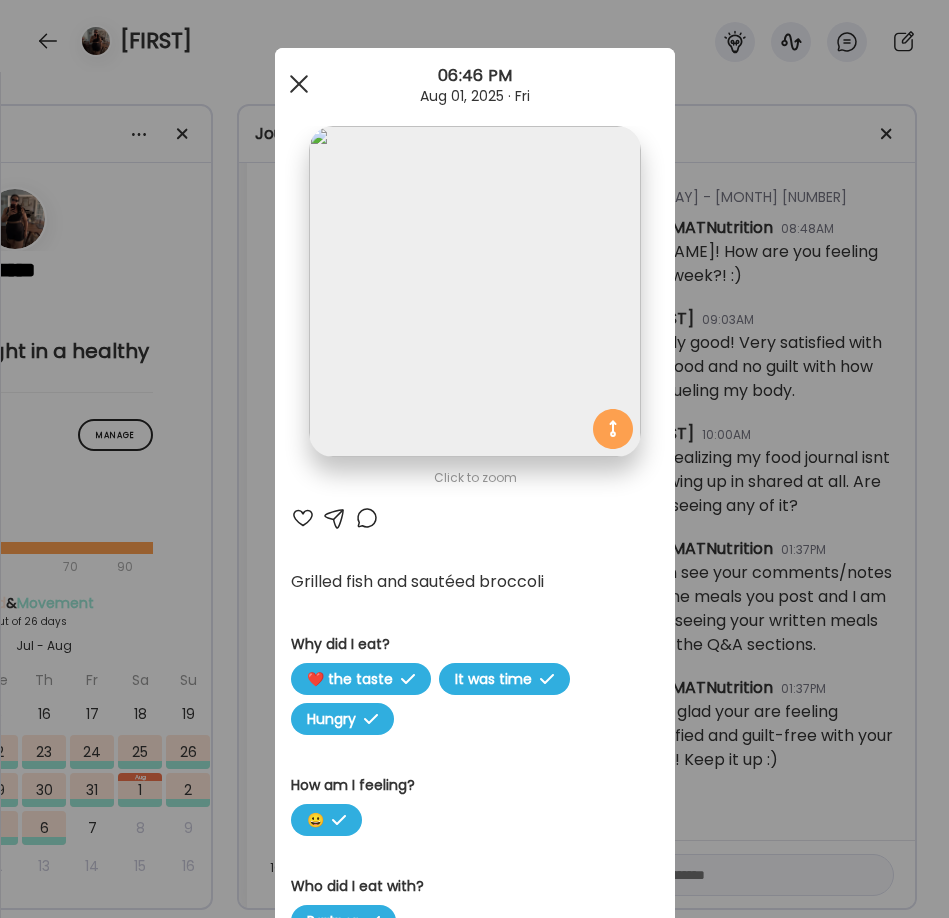 click at bounding box center (298, 84) 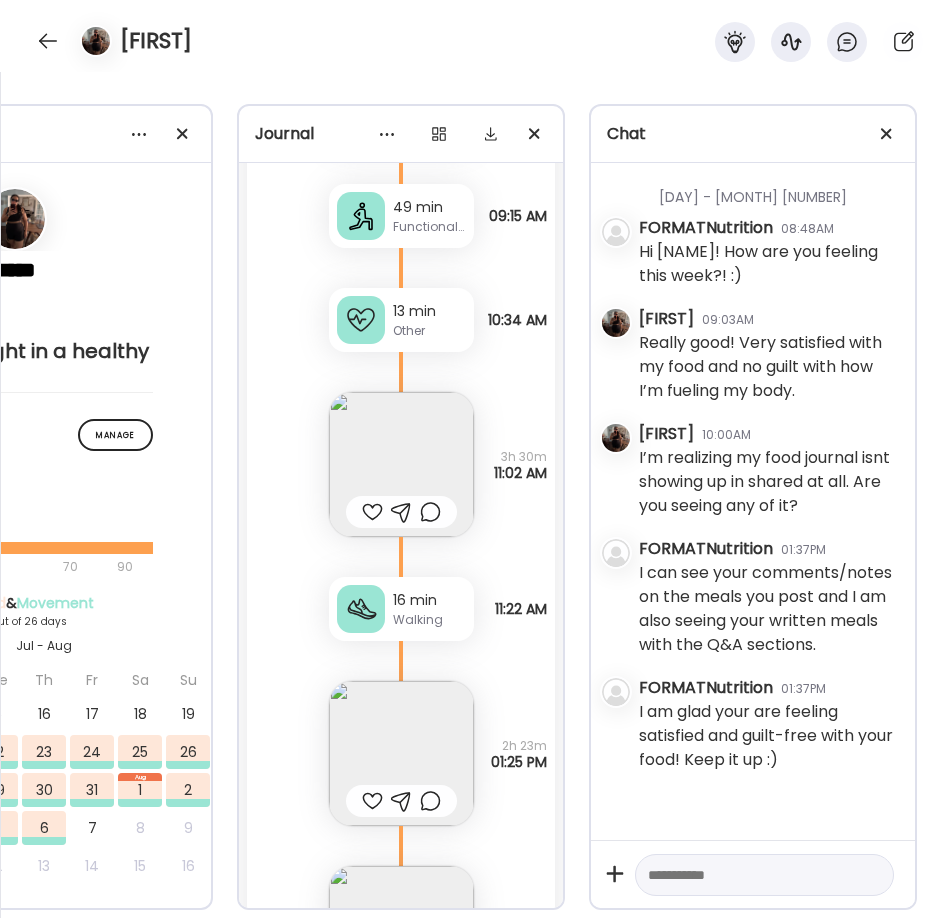 scroll, scrollTop: 15392, scrollLeft: 0, axis: vertical 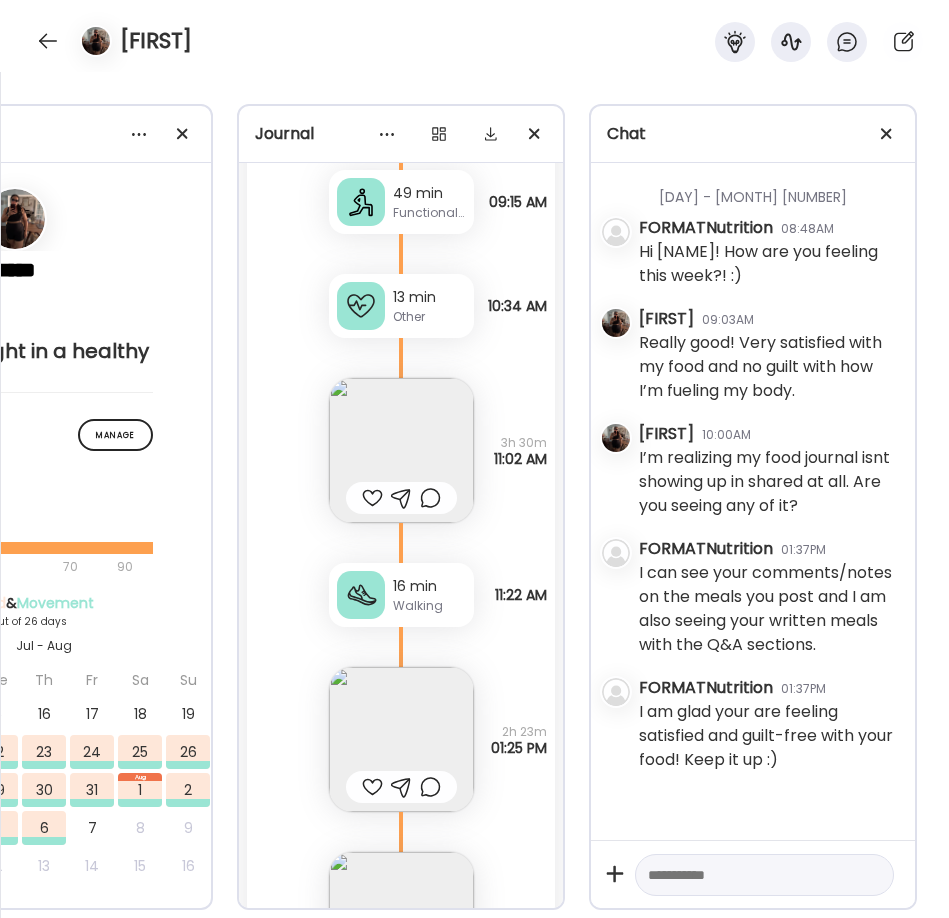 click at bounding box center (401, 739) 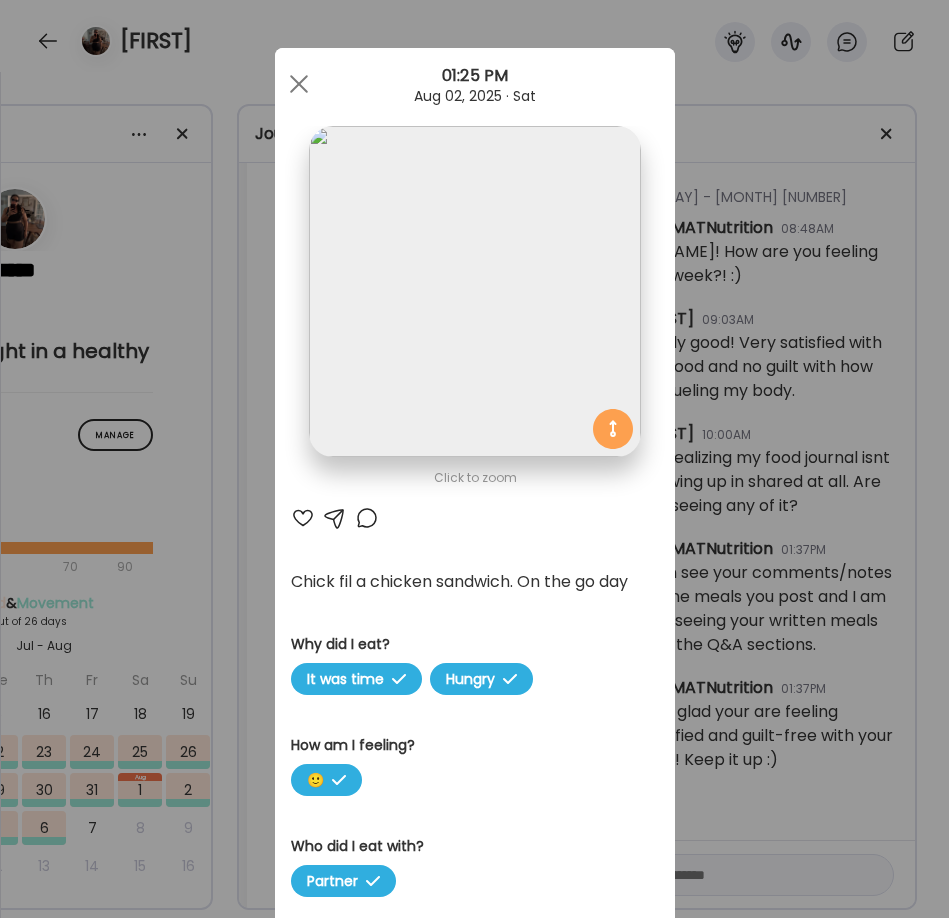 click on "Ate Coach Dashboard
Wahoo! It’s official
Take a moment to set up your Coach Profile to give your clients a smooth onboarding experience.
Skip Set up coach profile
Ate Coach Dashboard
1 Image 2 Message 3 Invite
Let’s get you quickly set up
Add a headshot or company logo for client recognition
Skip Next
Ate Coach Dashboard
1 Image 2 Message 3 Invite
Customize your welcome message
This page will be the first thing your clients will see. Add a welcome message to personalize their experience.
Header 32" at bounding box center [474, 459] 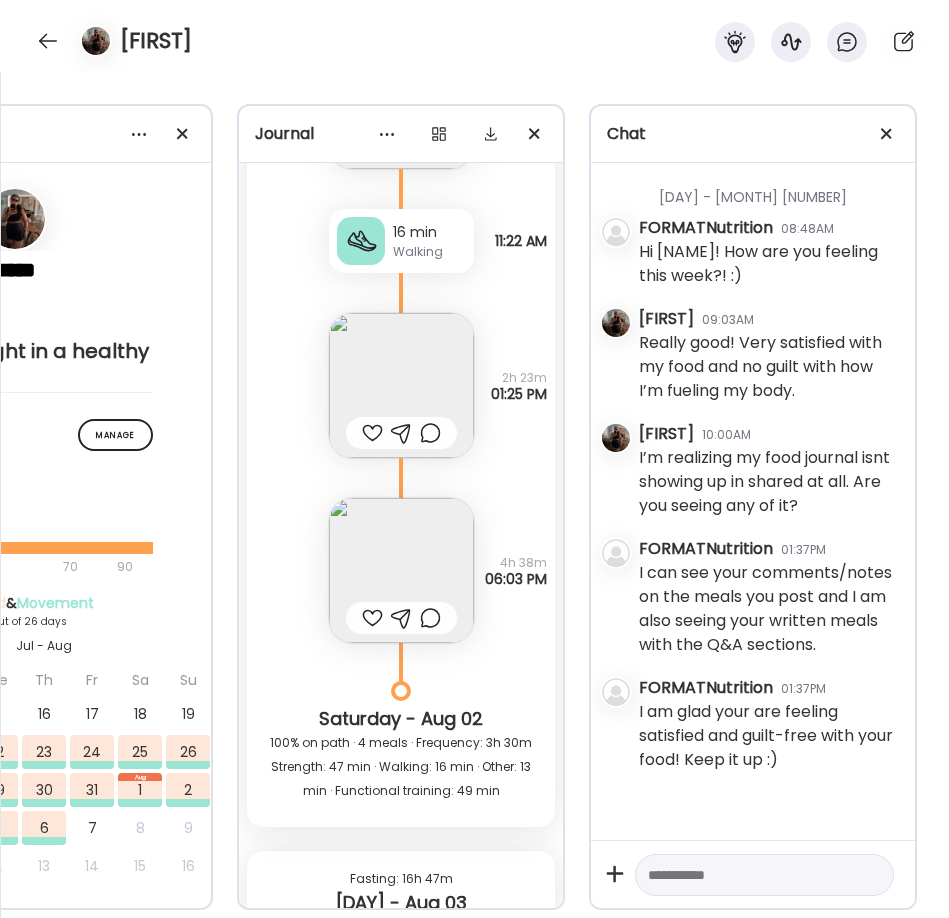 scroll, scrollTop: 16338, scrollLeft: 0, axis: vertical 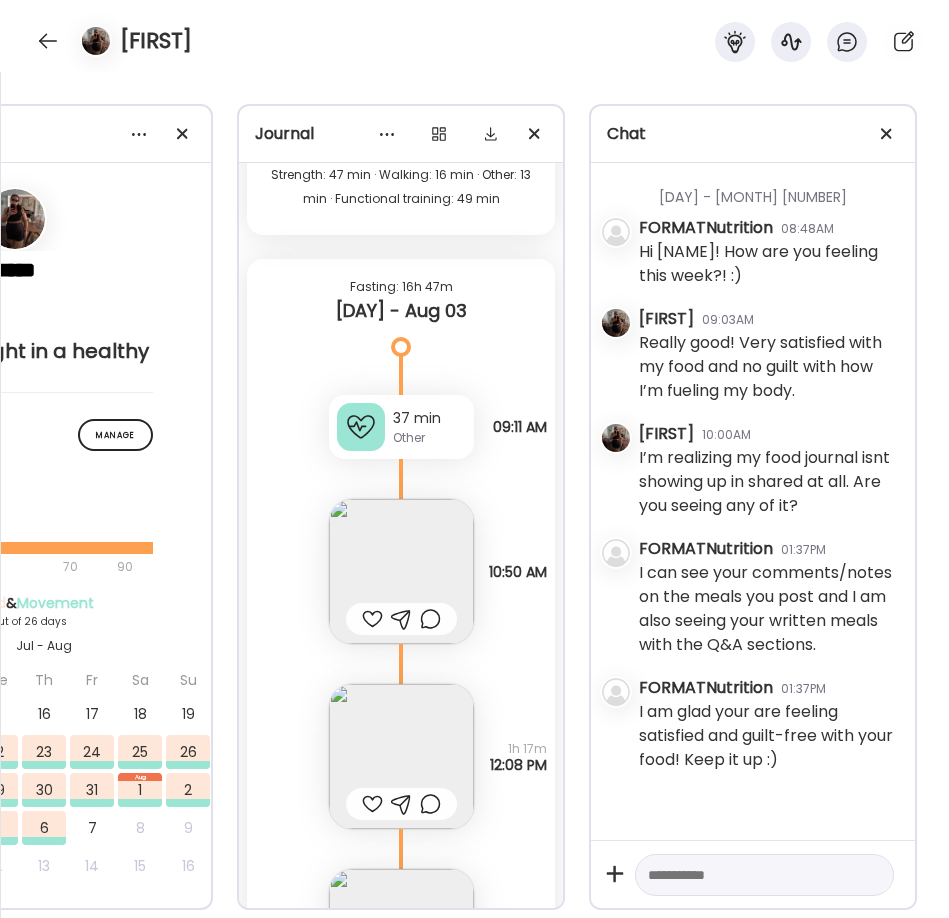 click at bounding box center [401, 571] 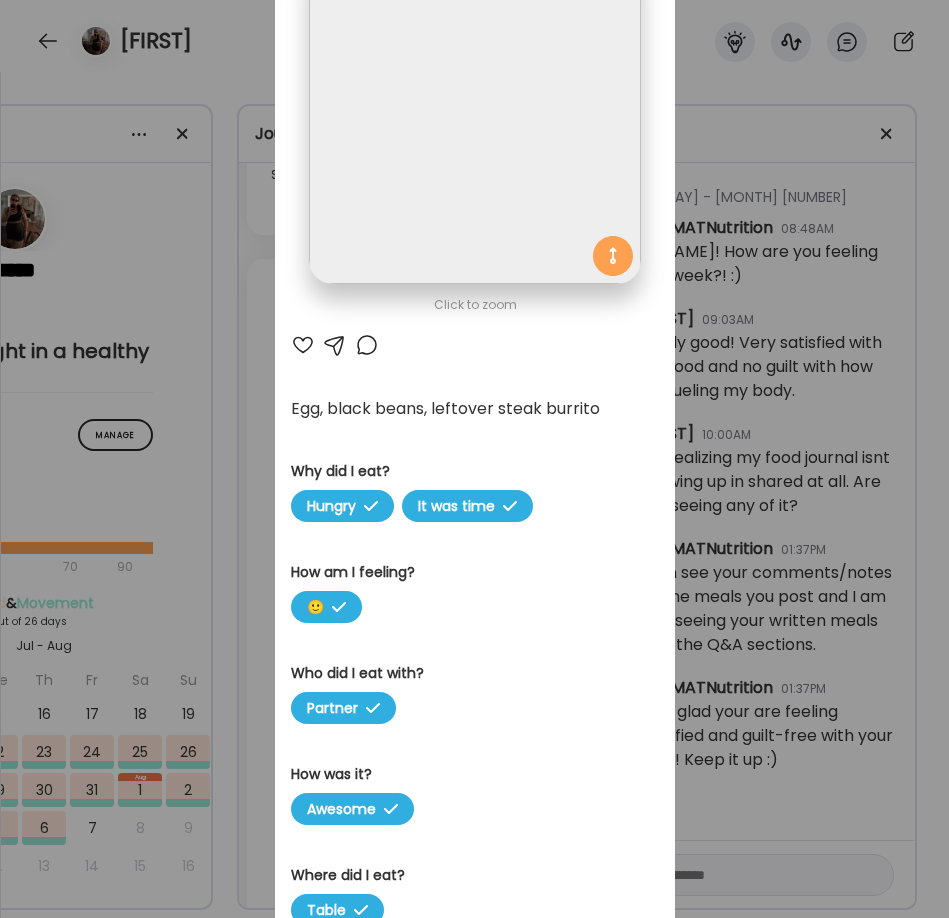 scroll, scrollTop: 0, scrollLeft: 0, axis: both 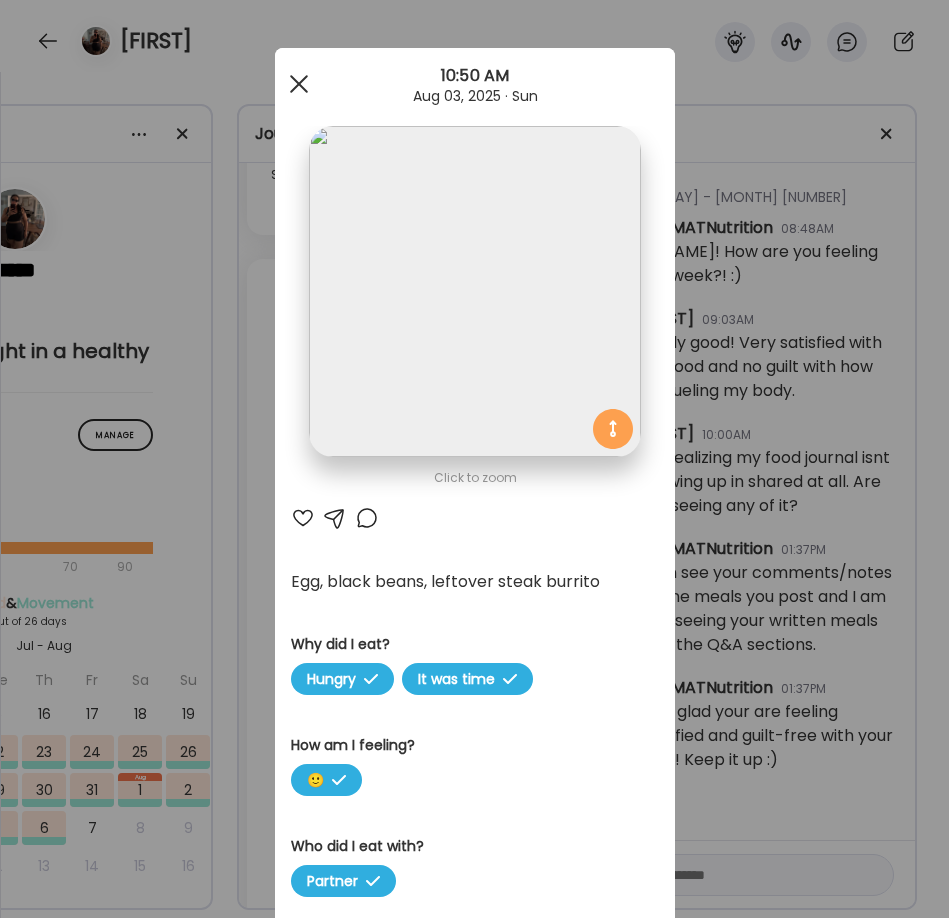click at bounding box center (299, 84) 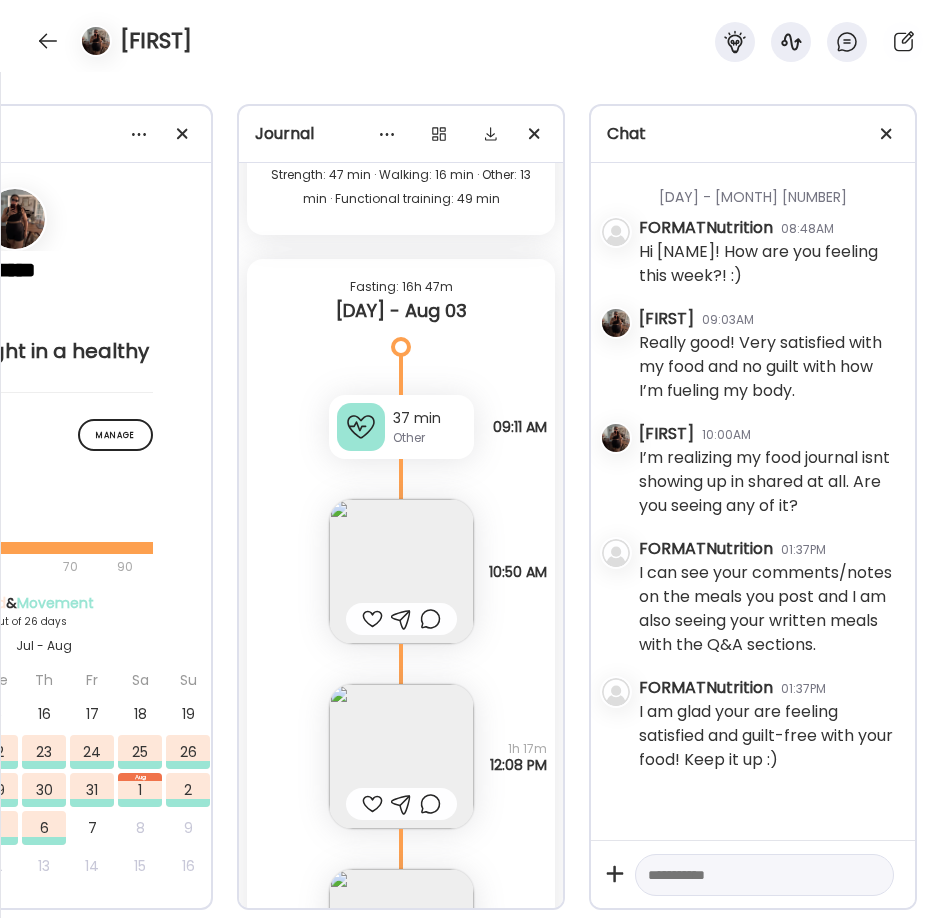 click at bounding box center (401, 571) 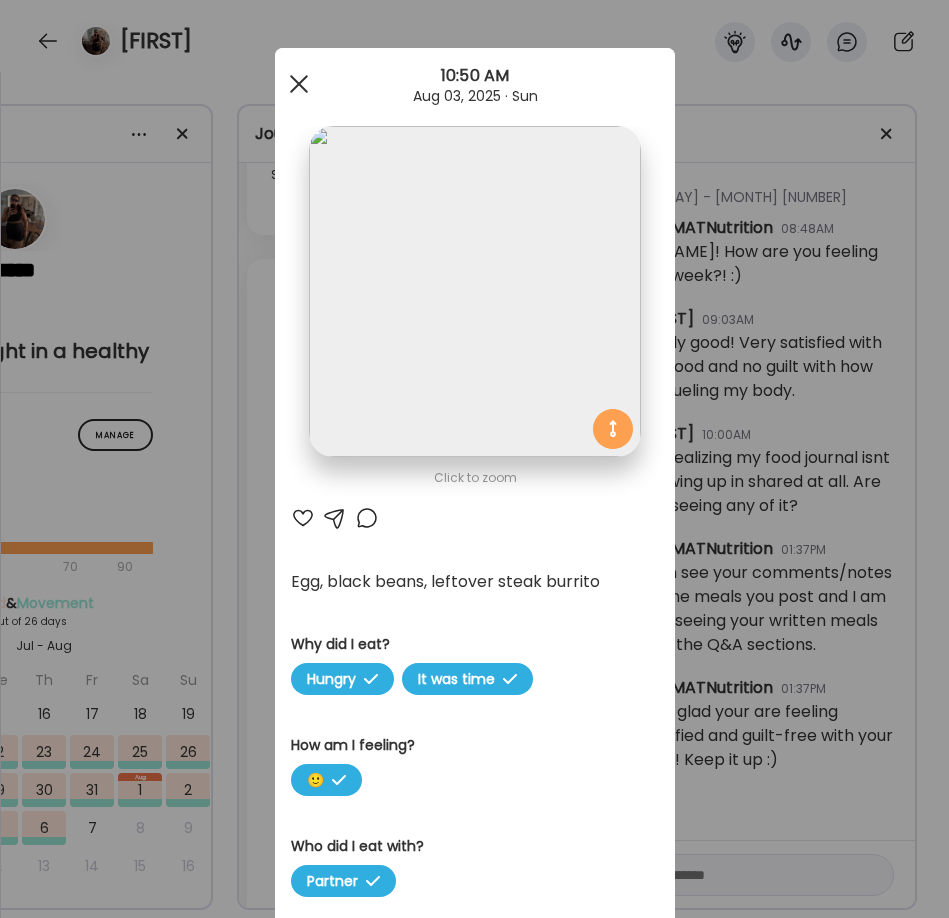 click at bounding box center [298, 84] 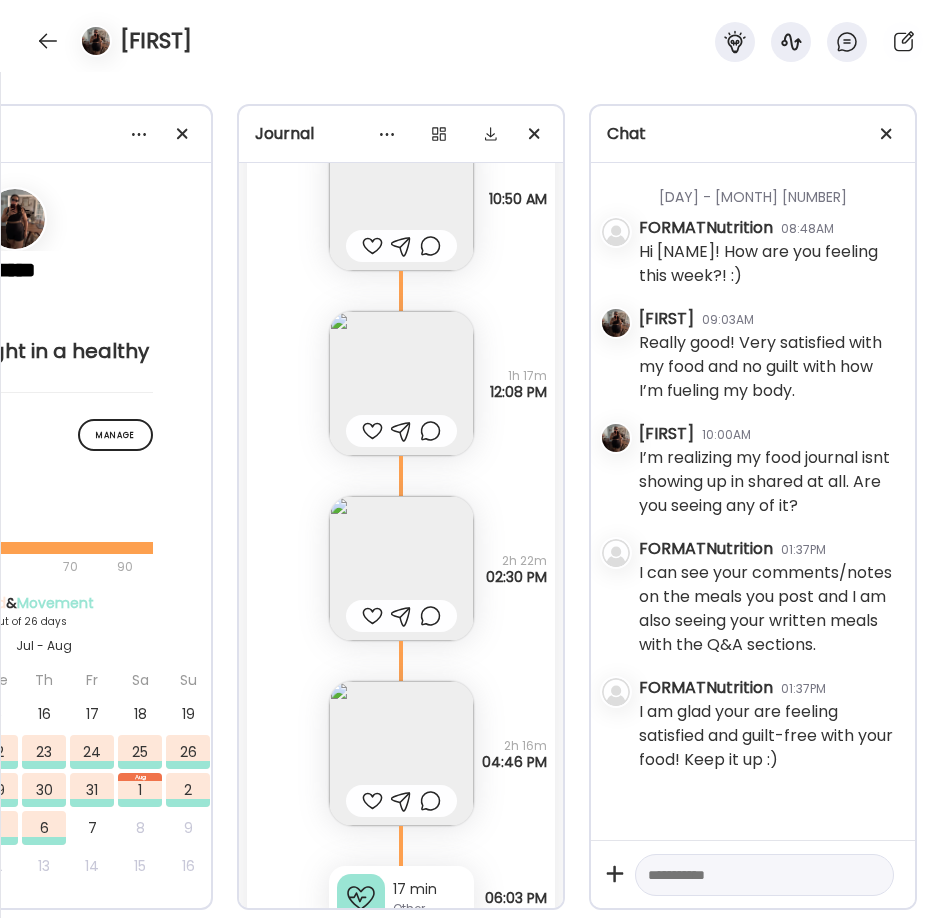 scroll, scrollTop: 16708, scrollLeft: 0, axis: vertical 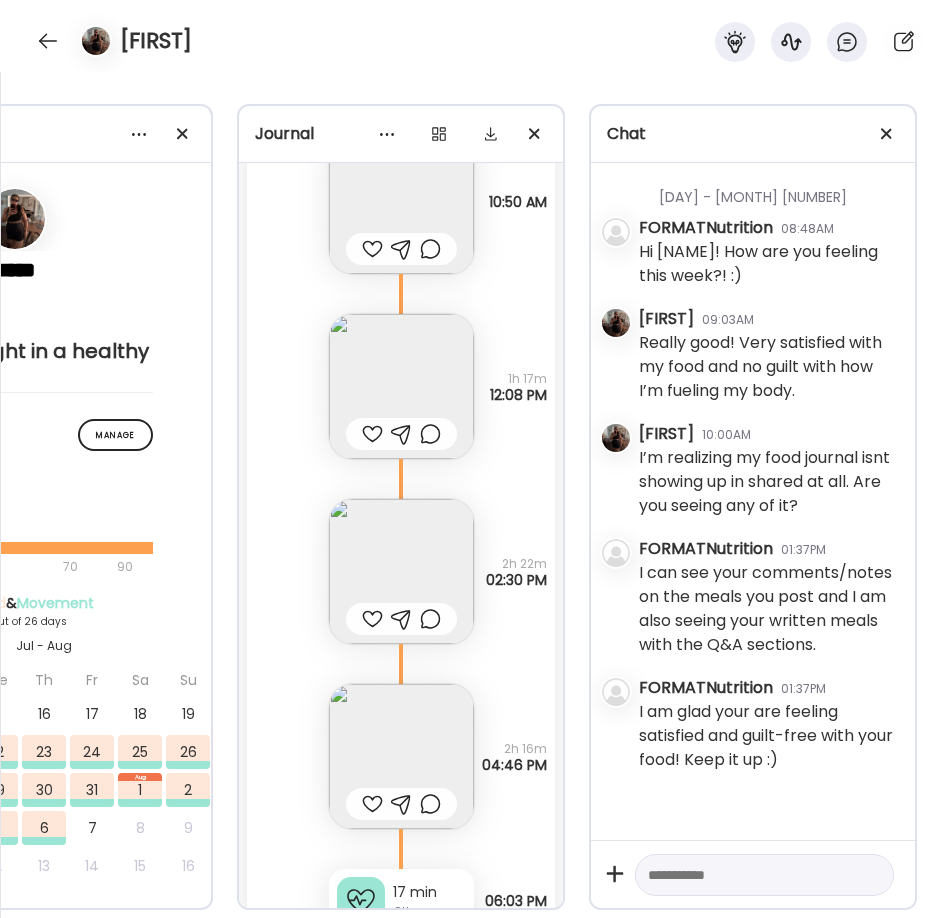 click at bounding box center (401, 571) 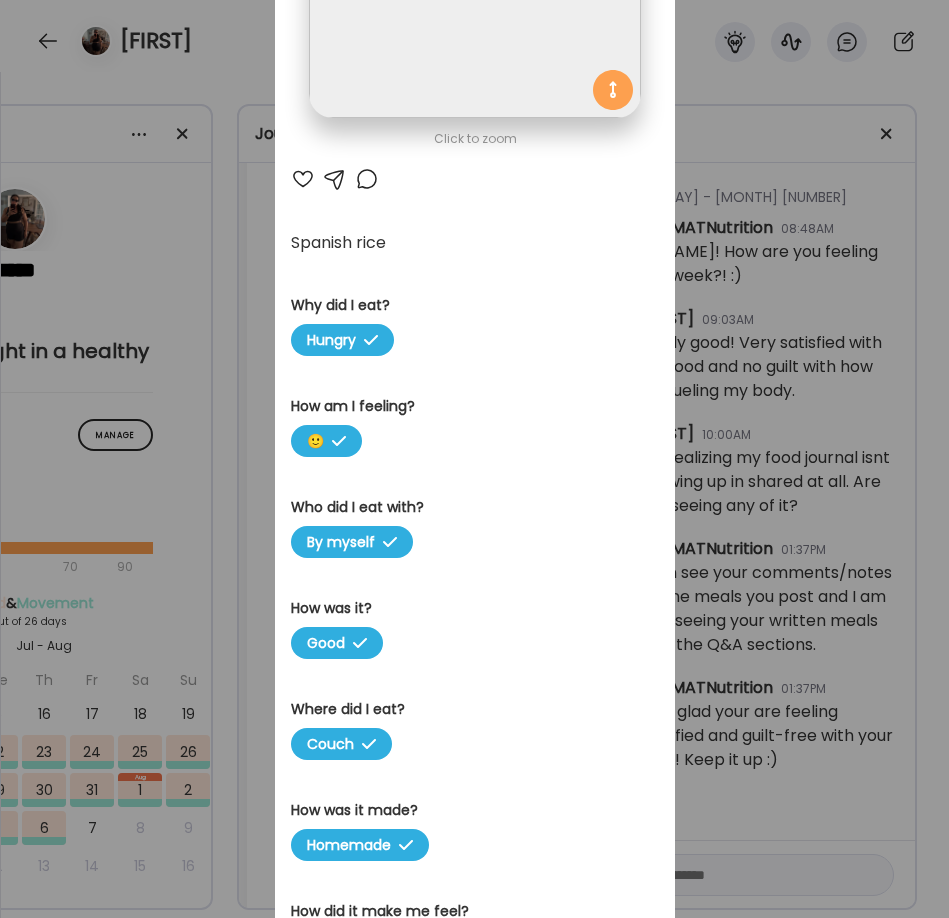 scroll, scrollTop: 0, scrollLeft: 0, axis: both 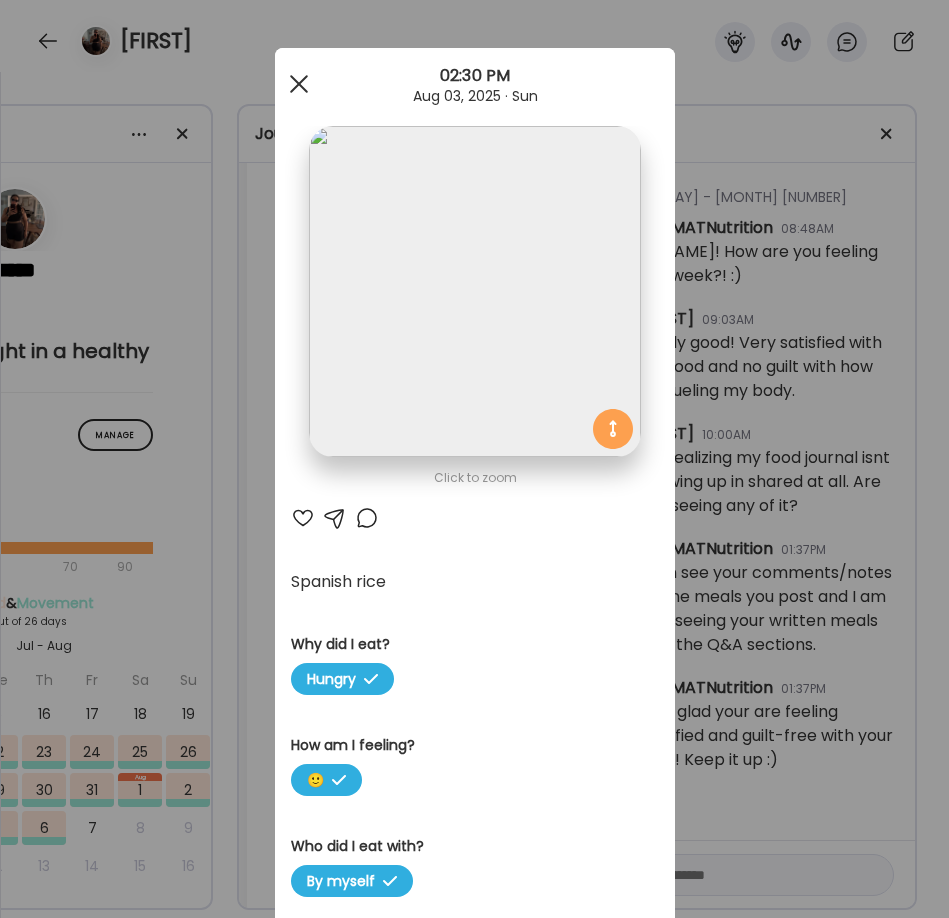 click at bounding box center (299, 84) 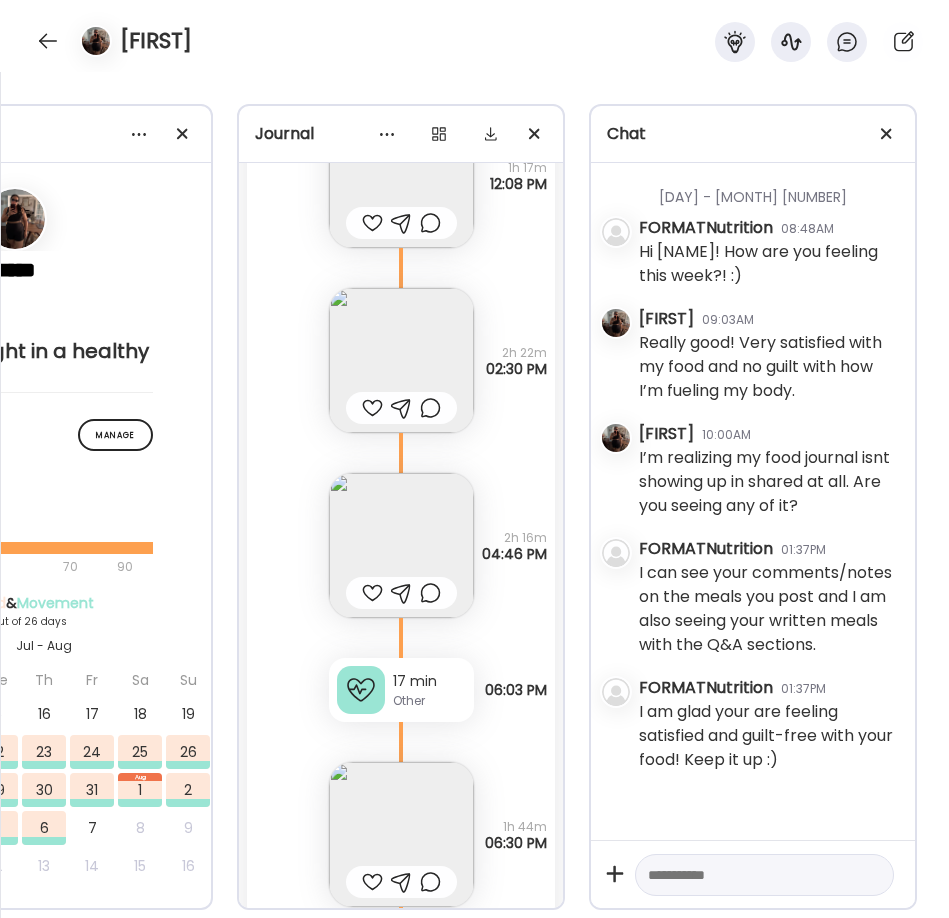 scroll, scrollTop: 17022, scrollLeft: 0, axis: vertical 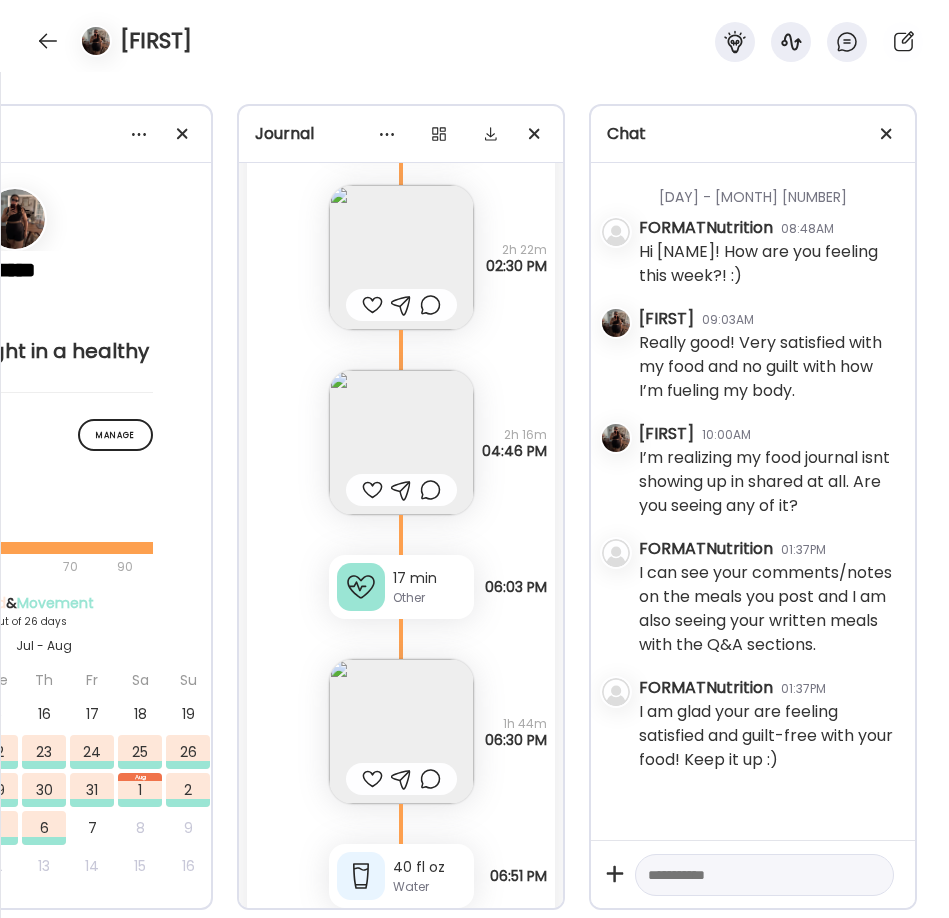 click at bounding box center [401, 731] 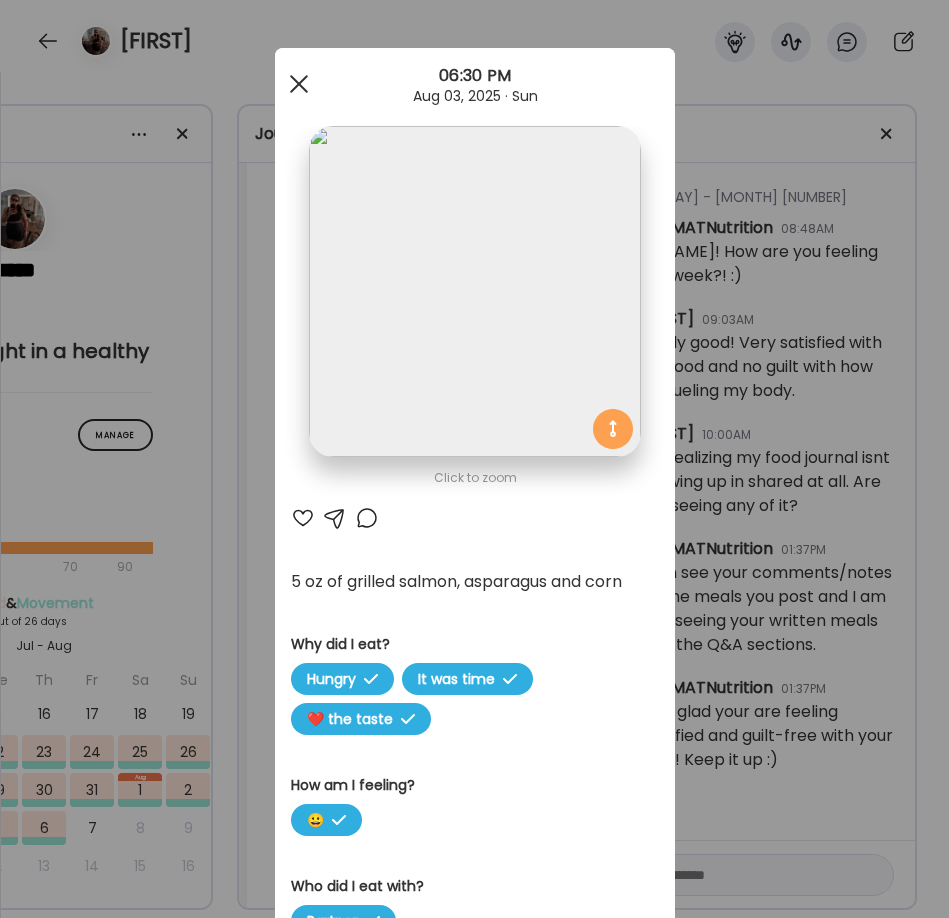 click at bounding box center [299, 84] 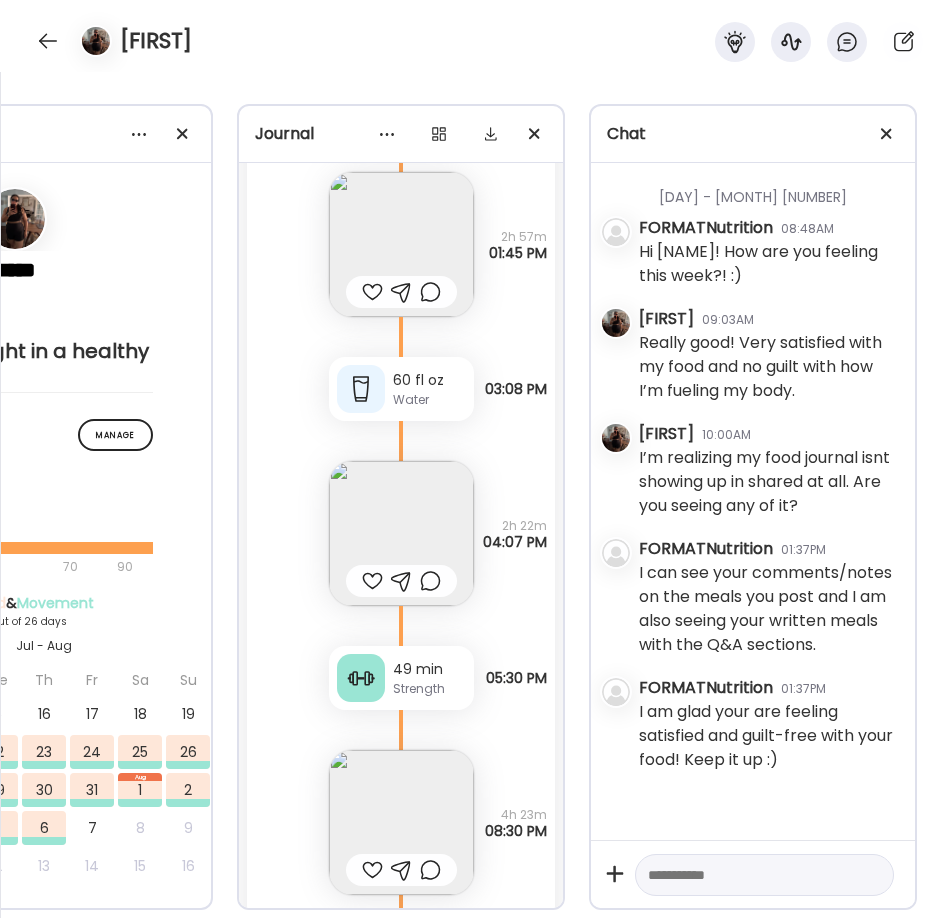 scroll, scrollTop: 18974, scrollLeft: 0, axis: vertical 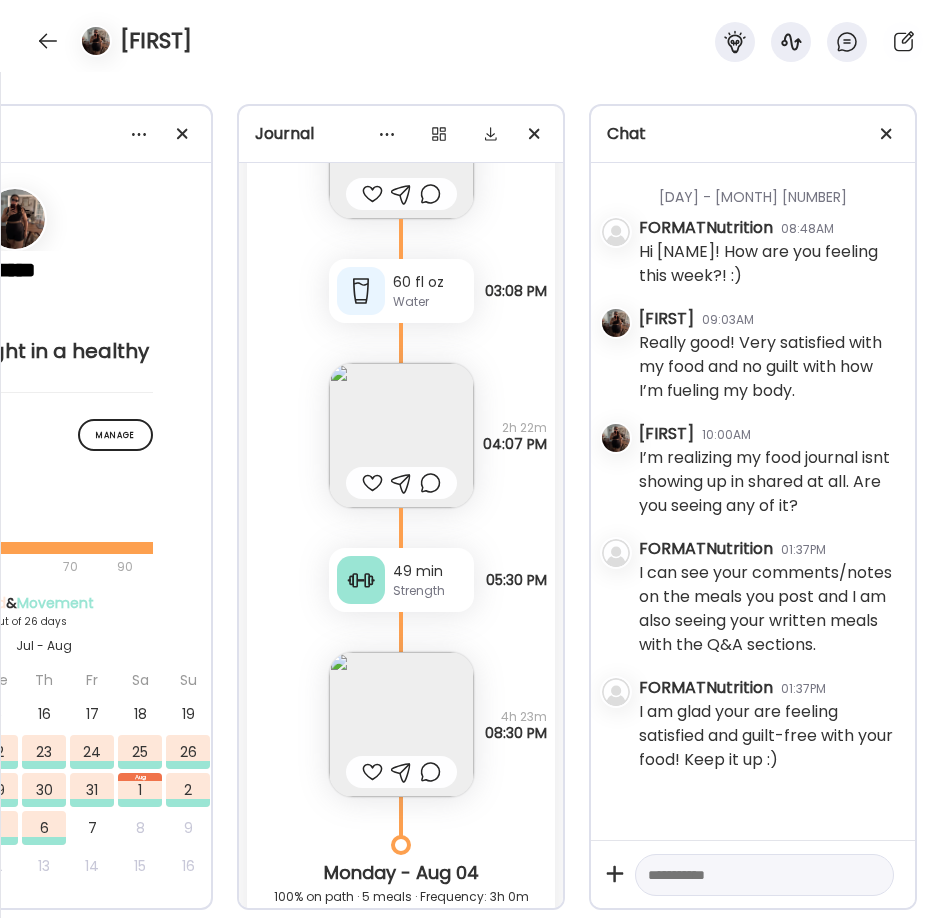 click at bounding box center [401, 724] 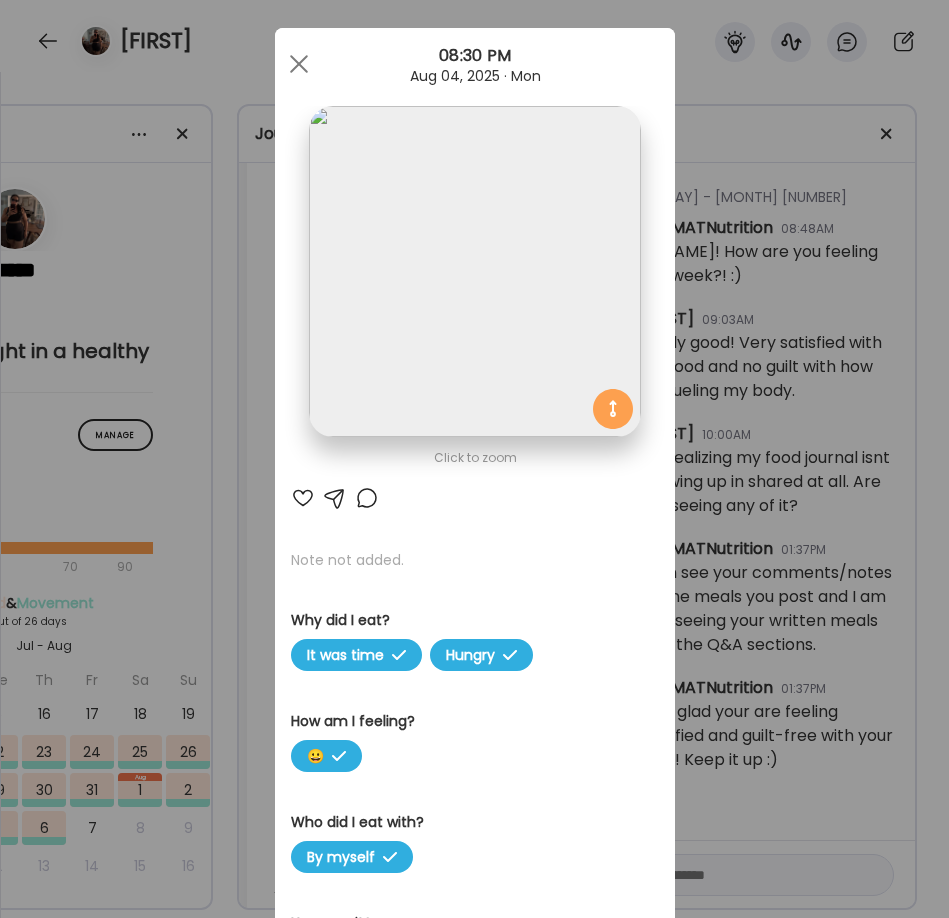 scroll, scrollTop: 32, scrollLeft: 0, axis: vertical 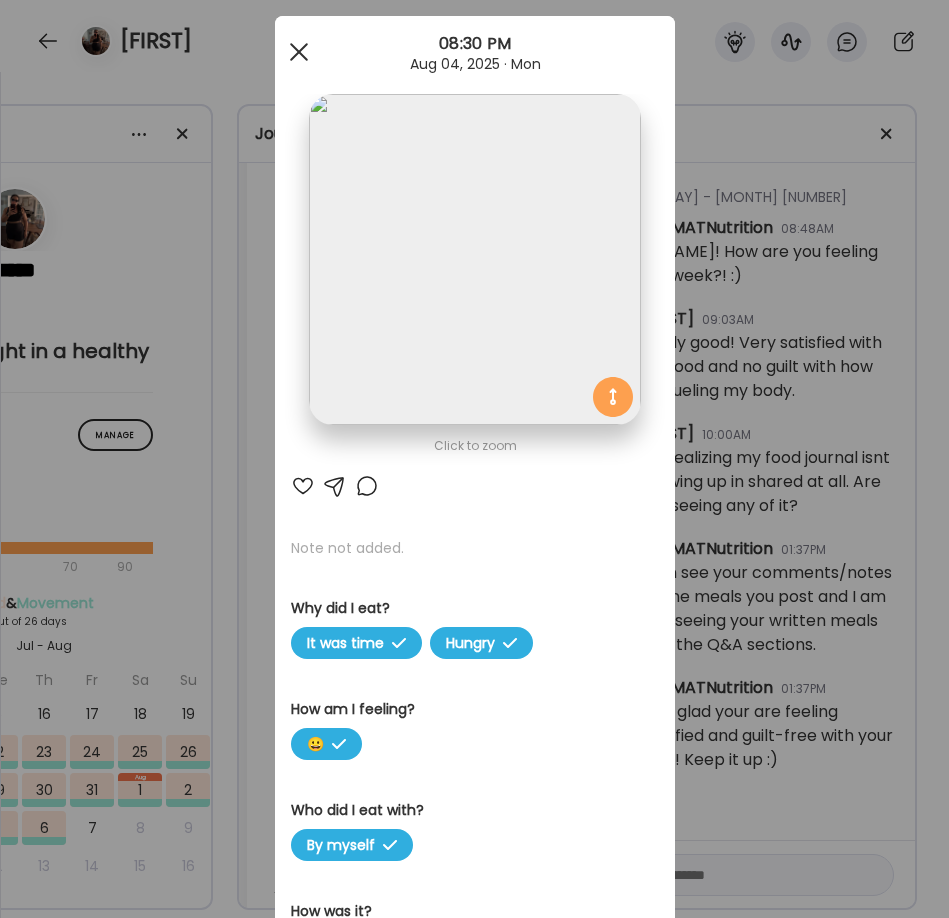 click at bounding box center [298, 52] 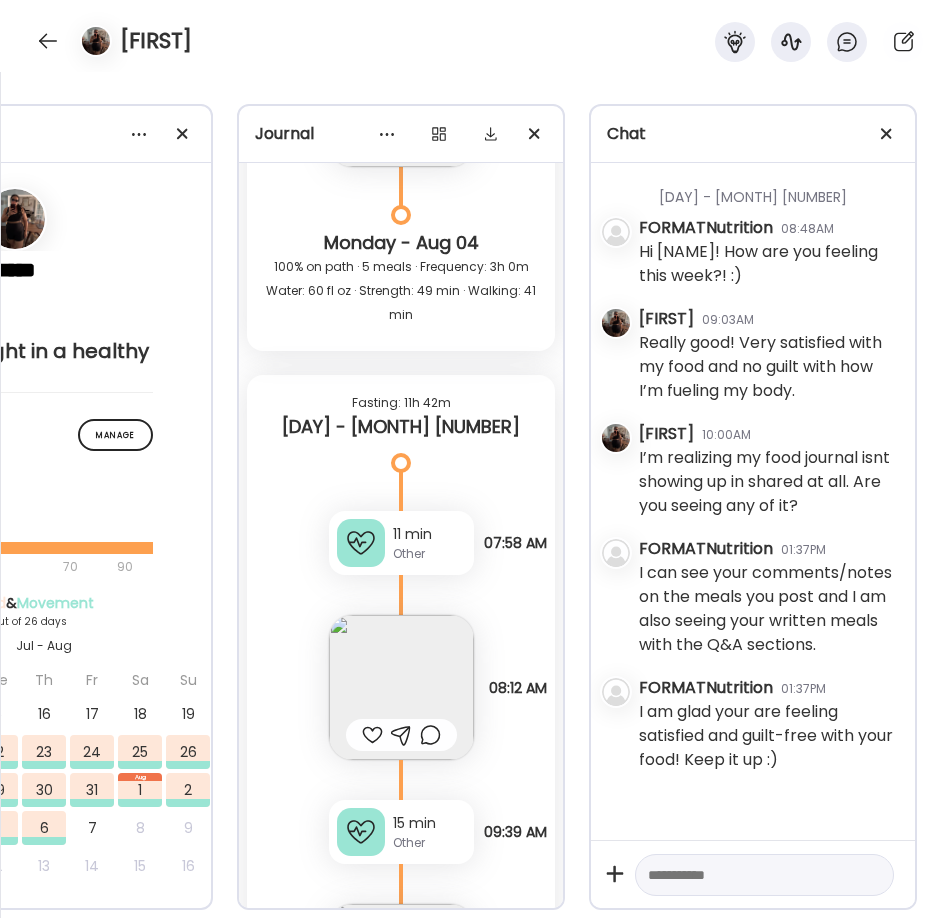 scroll, scrollTop: 19719, scrollLeft: 0, axis: vertical 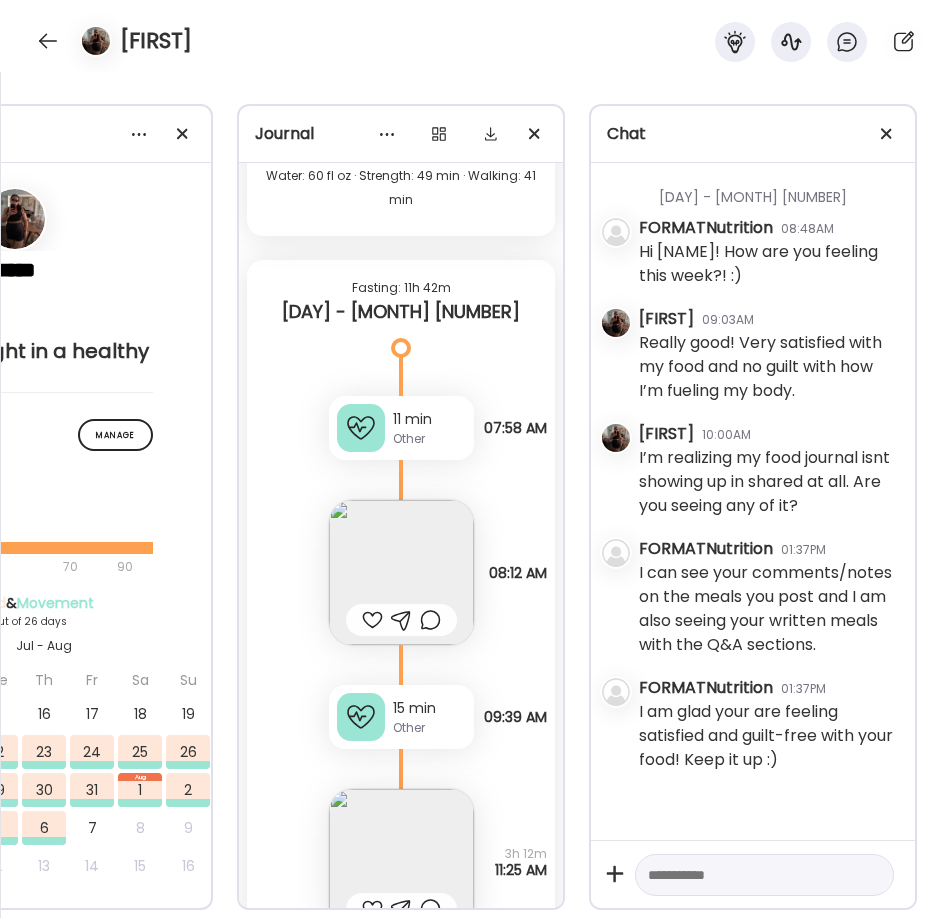 click at bounding box center [401, 572] 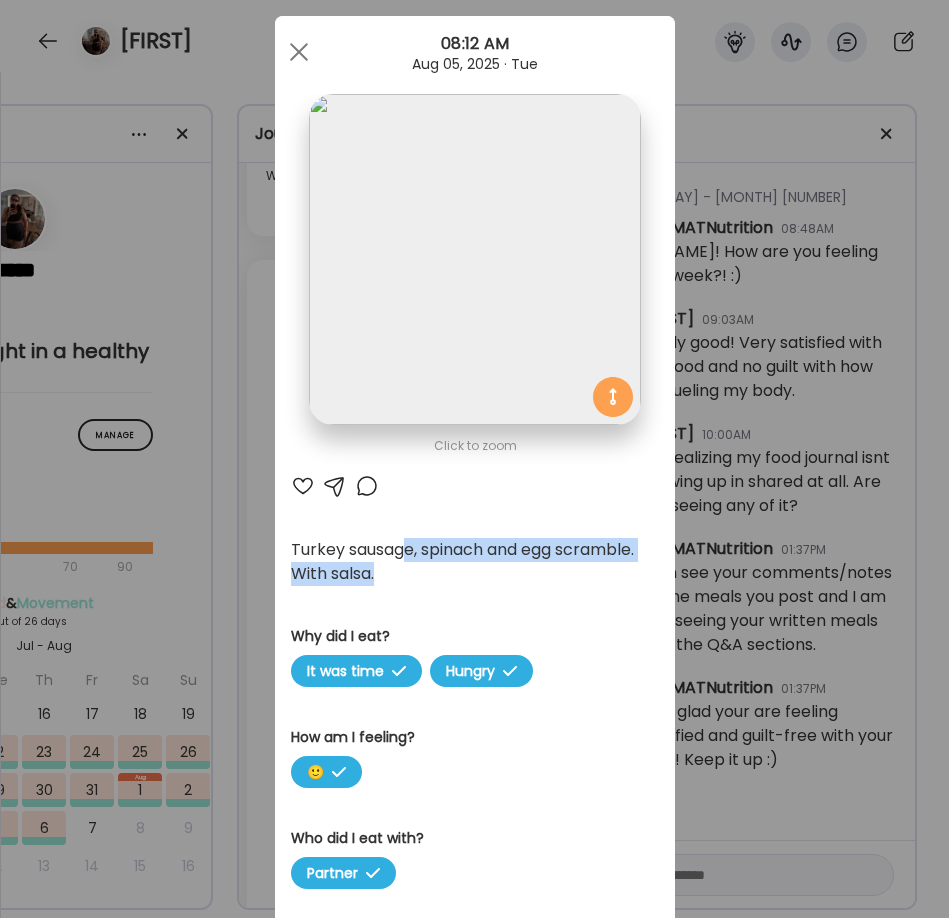 drag, startPoint x: 403, startPoint y: 543, endPoint x: 402, endPoint y: 572, distance: 29.017237 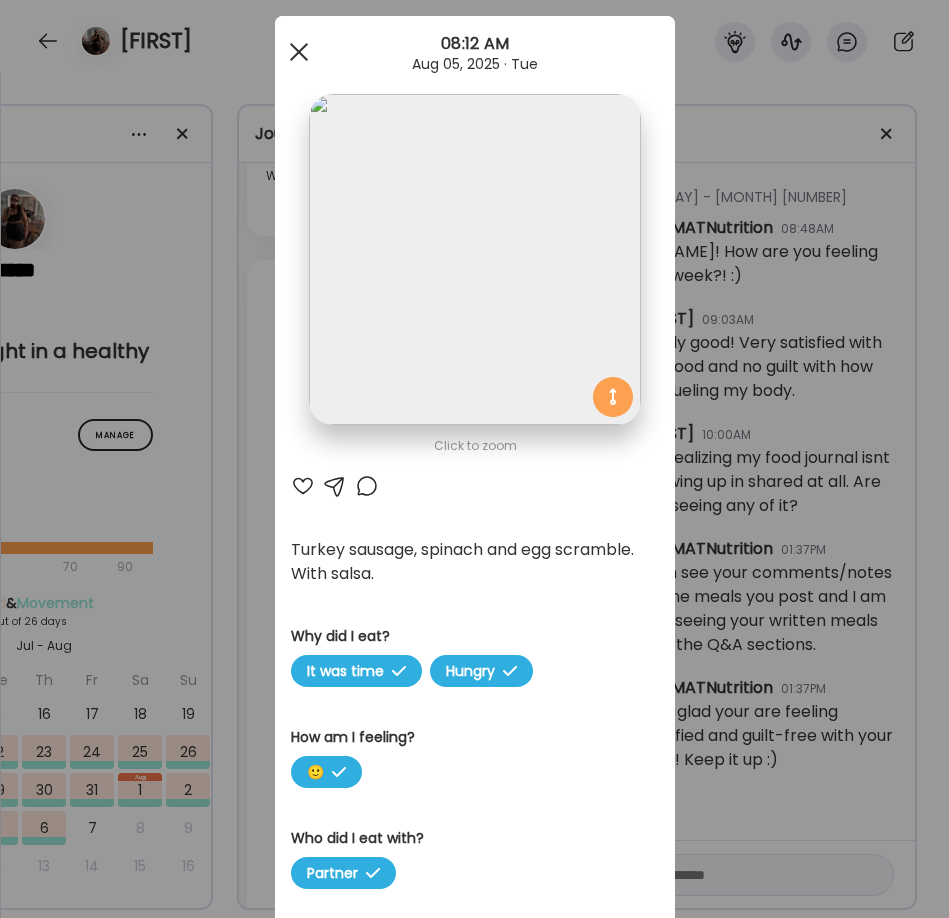 click at bounding box center (299, 52) 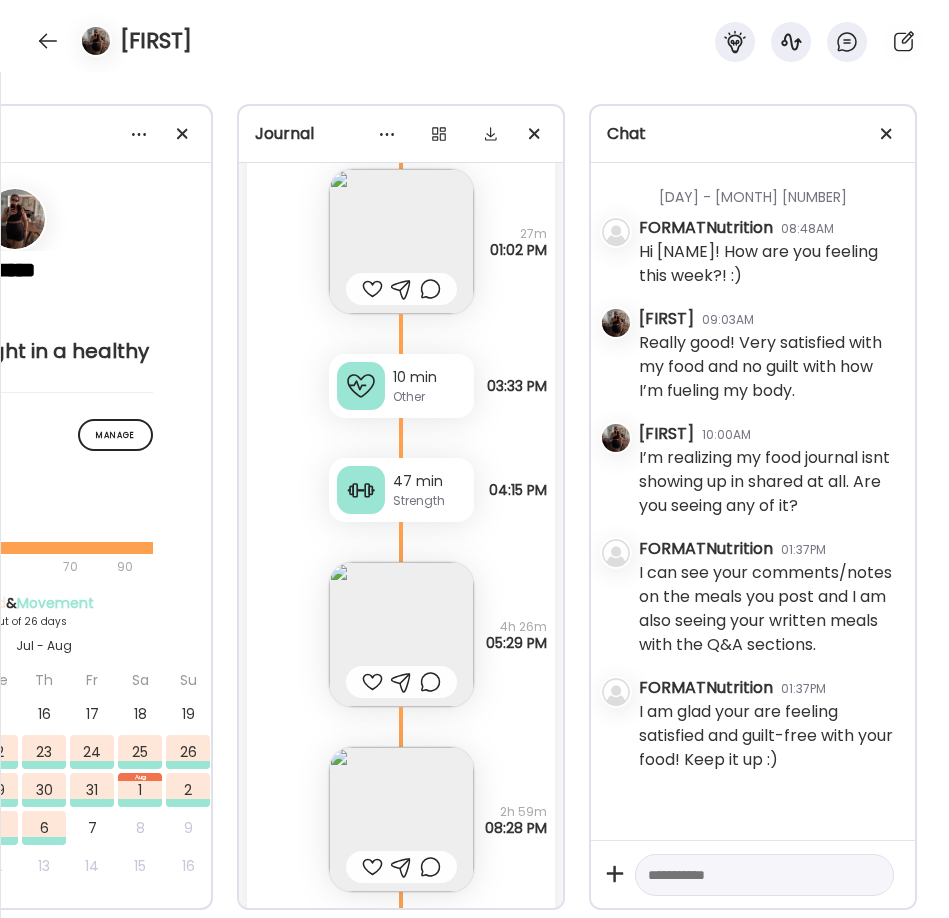 scroll, scrollTop: 20716, scrollLeft: 0, axis: vertical 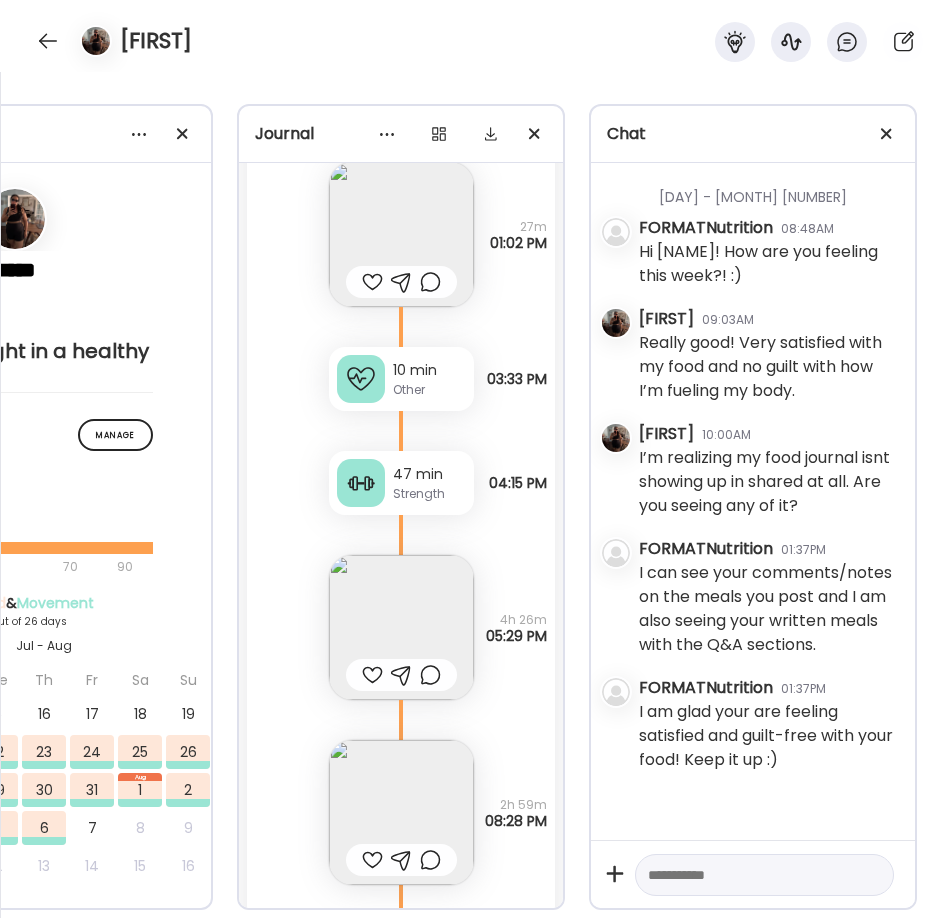 click at bounding box center (401, 812) 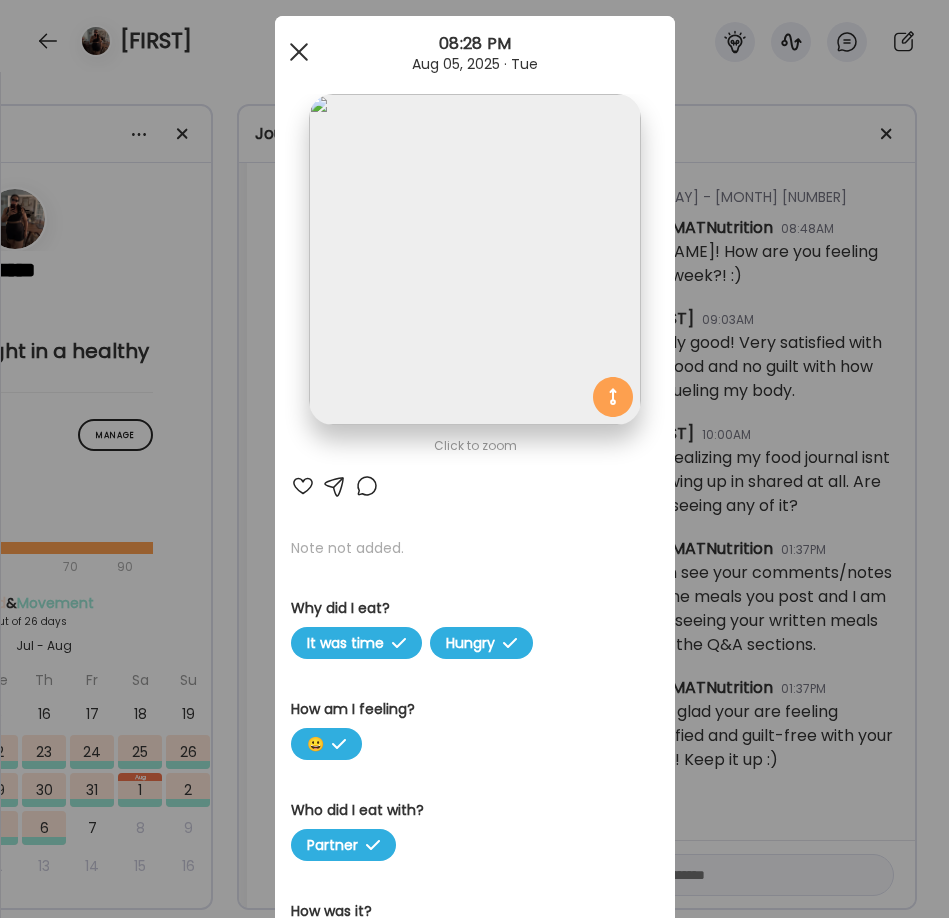 click at bounding box center (299, 52) 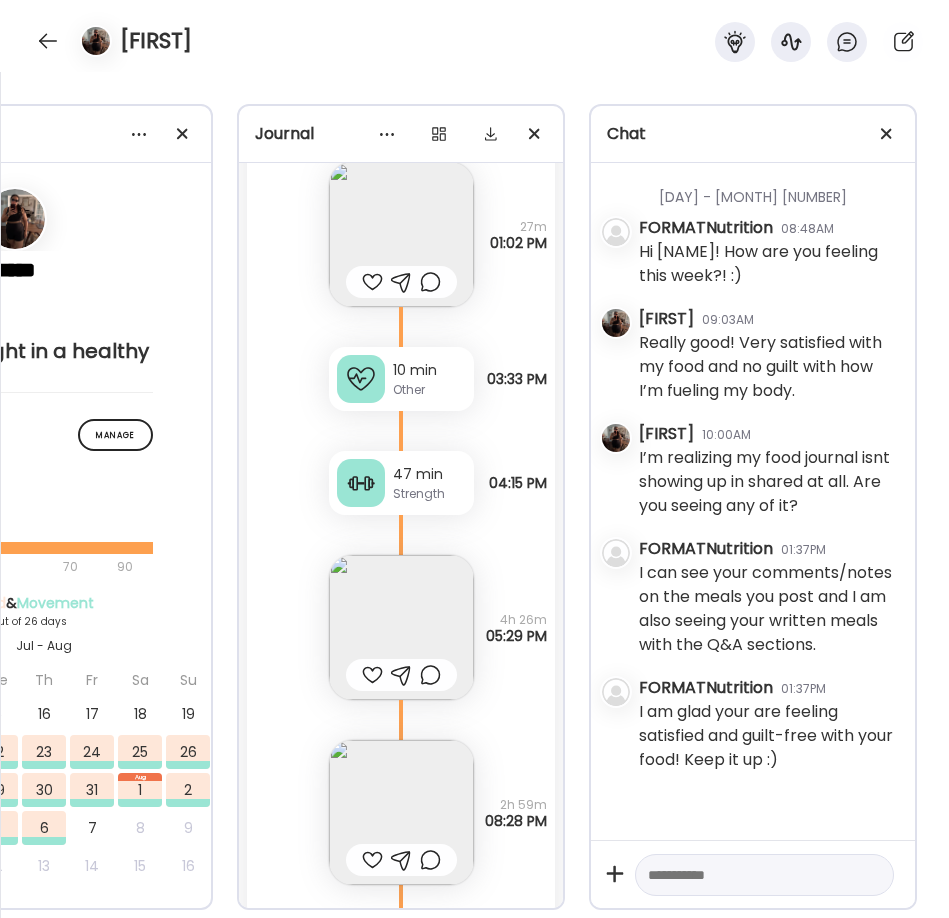 click at bounding box center (401, 812) 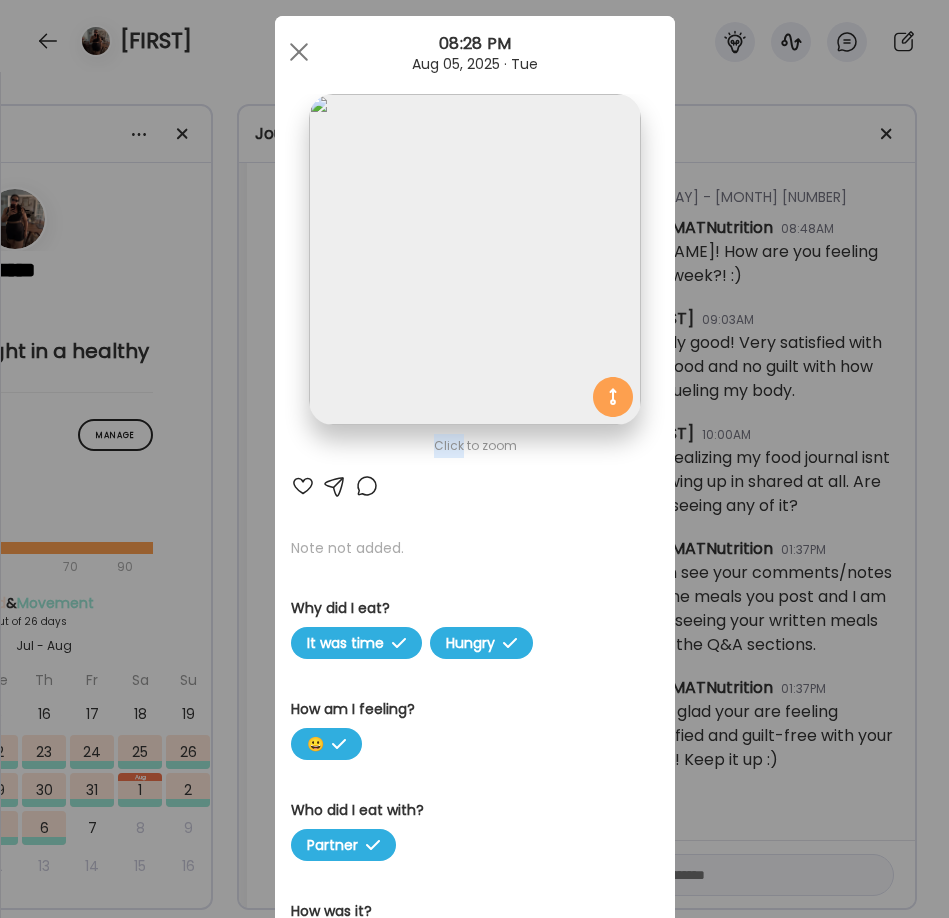 click on "AteMate AI Note not added. Why did I eat? It was time Hungry How am I feeling? 😀 Who did I eat with? [RELATIONSHIP] How was it? Awesome Where did I eat? Table How was it made? Homemade How did it make me feel? Happy Satisfied" at bounding box center [475, 660] 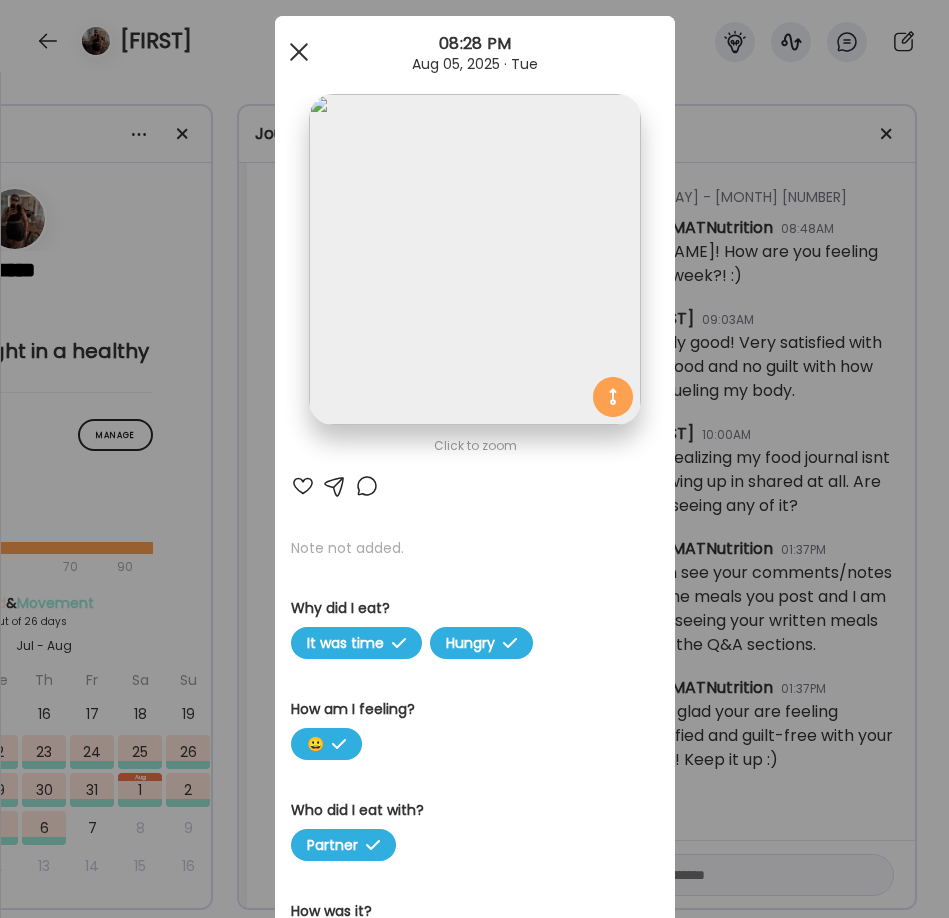 click at bounding box center (299, 52) 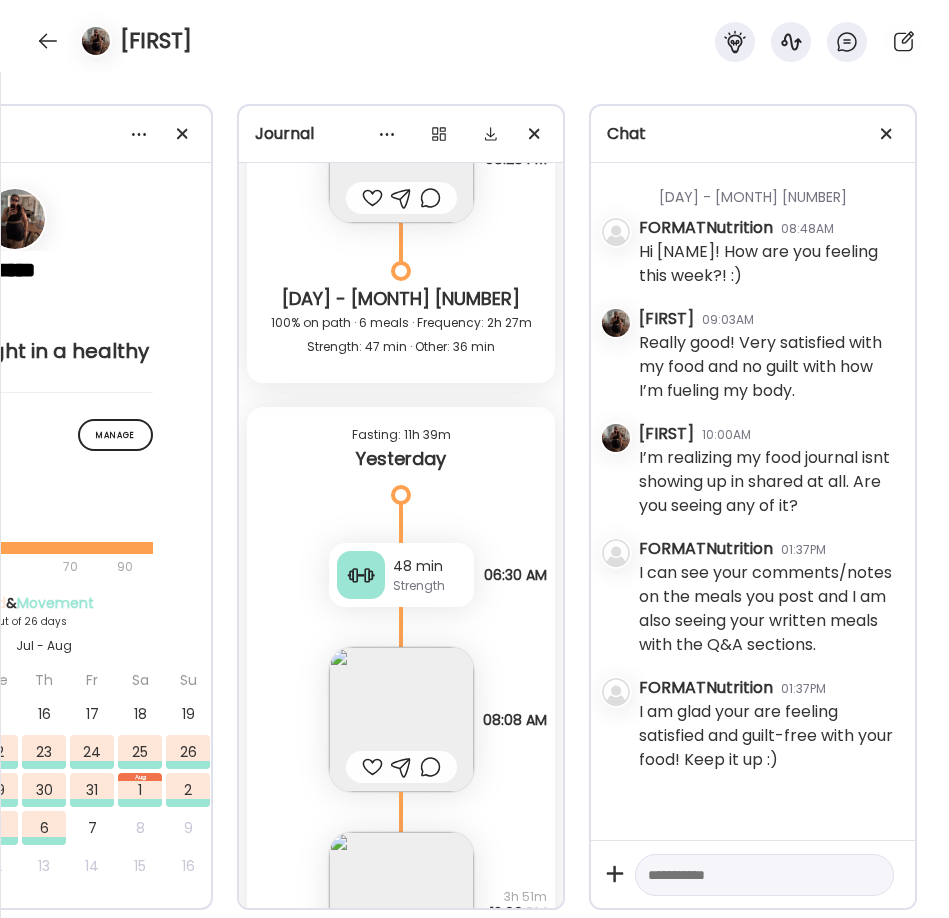 scroll, scrollTop: 21394, scrollLeft: 0, axis: vertical 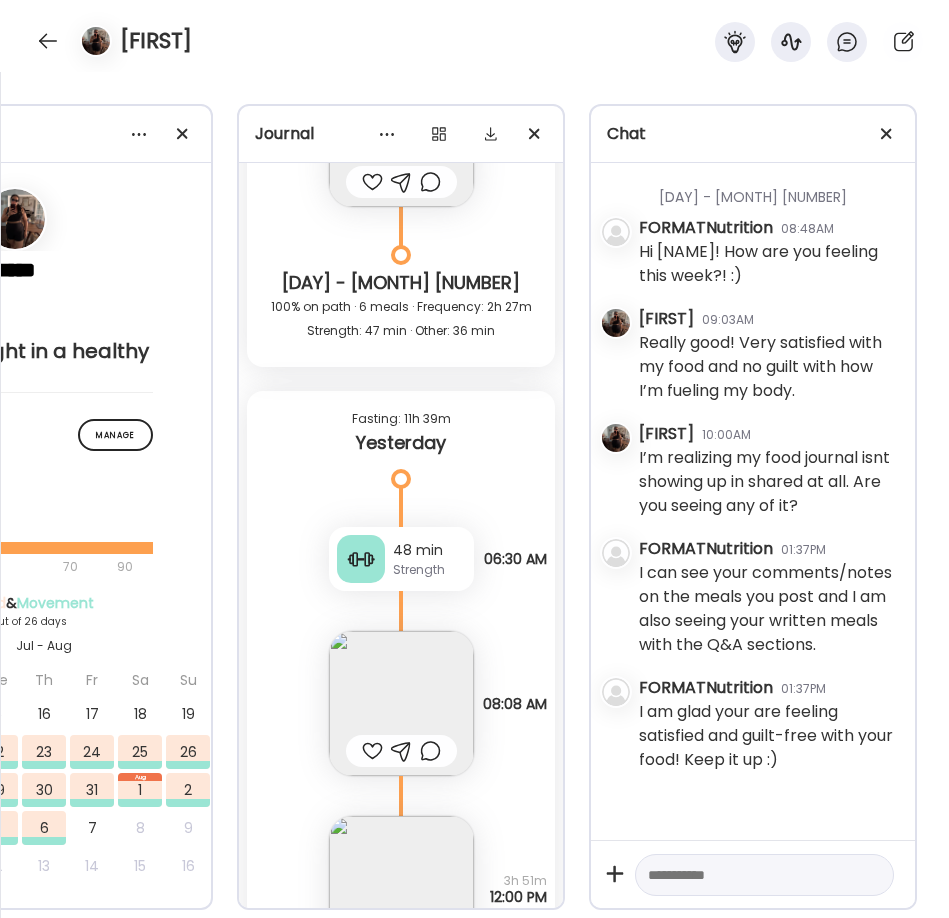 click at bounding box center (401, 703) 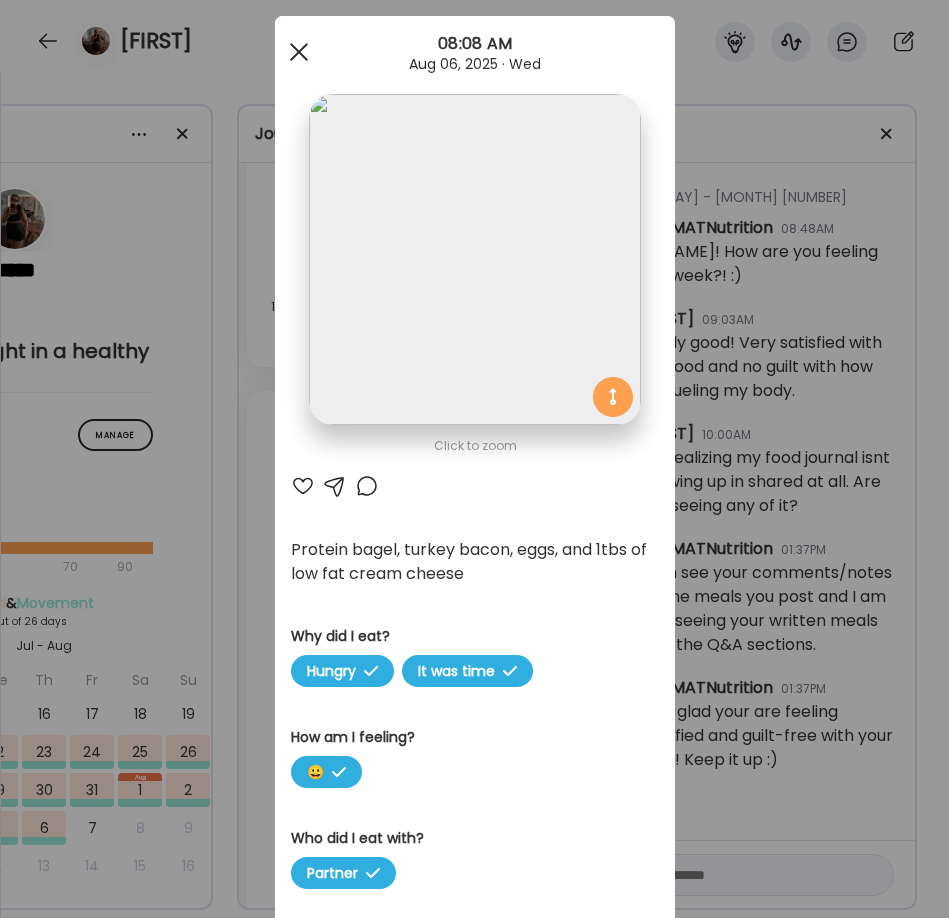 click at bounding box center (298, 52) 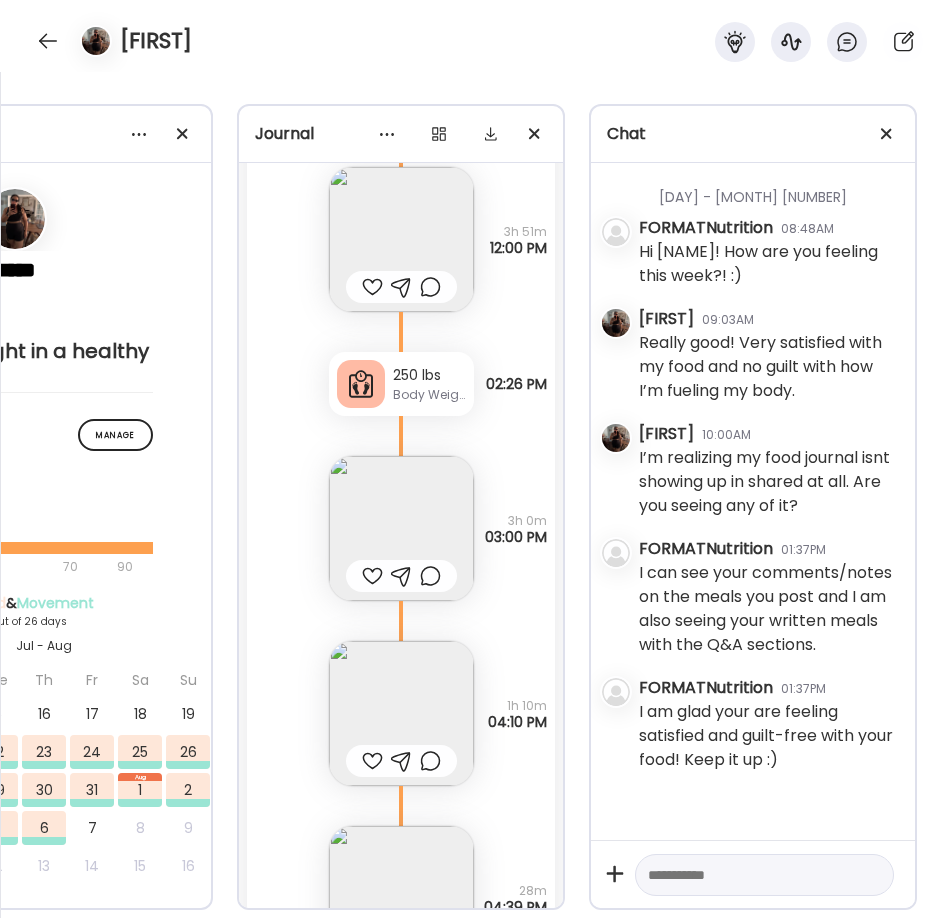 scroll, scrollTop: 22046, scrollLeft: 0, axis: vertical 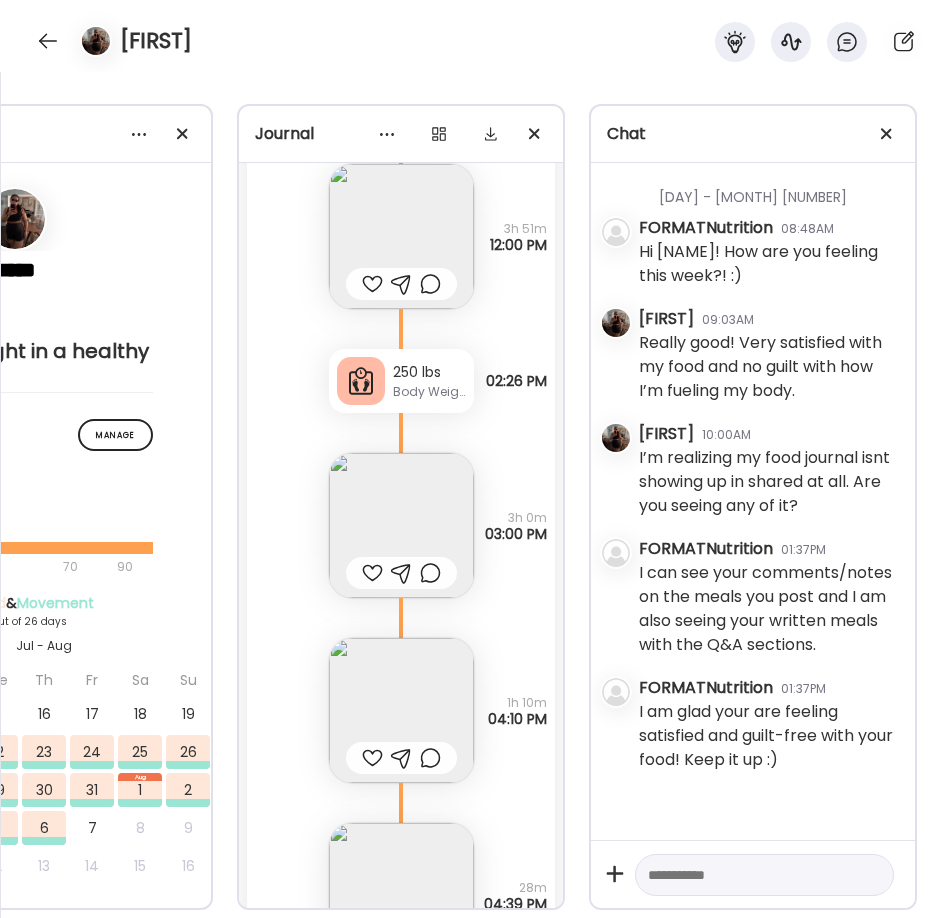 click at bounding box center [401, 710] 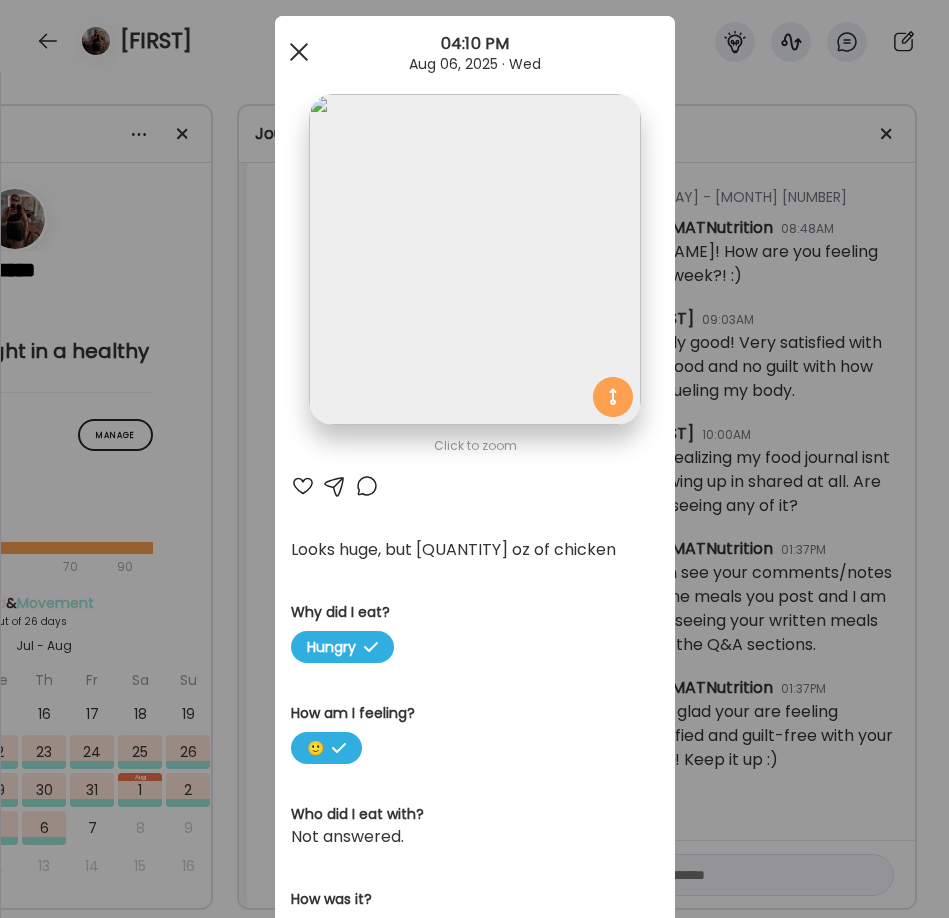 click at bounding box center [298, 52] 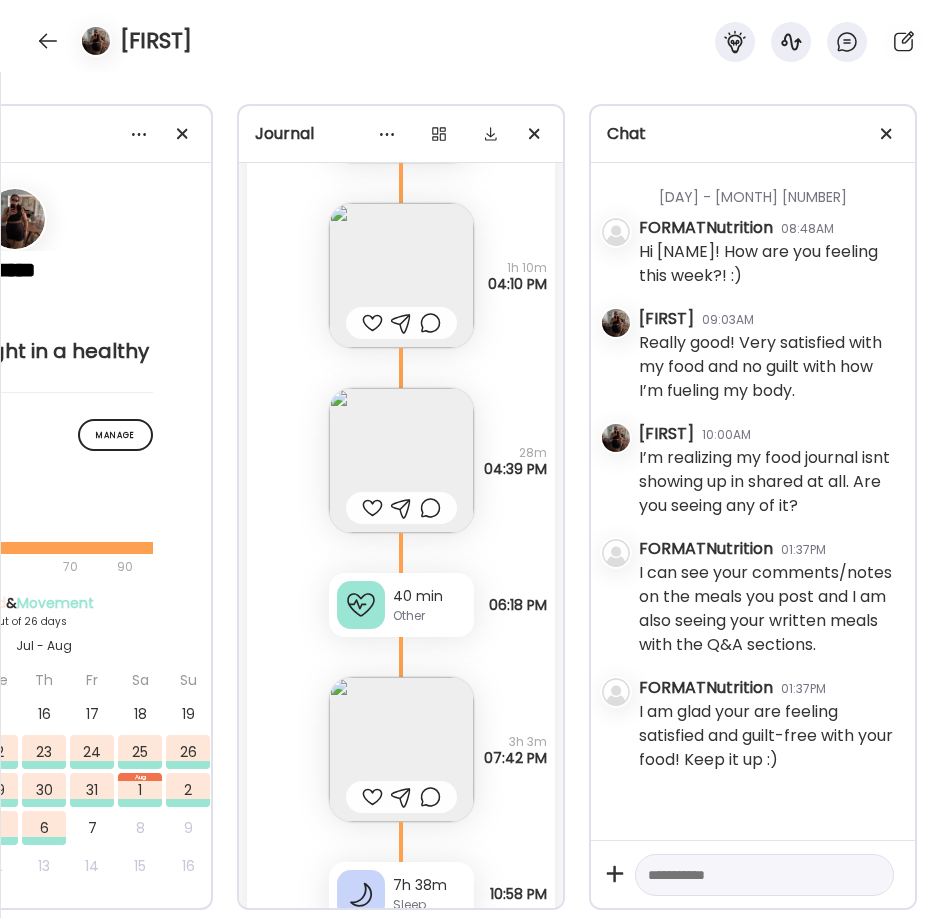 scroll, scrollTop: 22483, scrollLeft: 0, axis: vertical 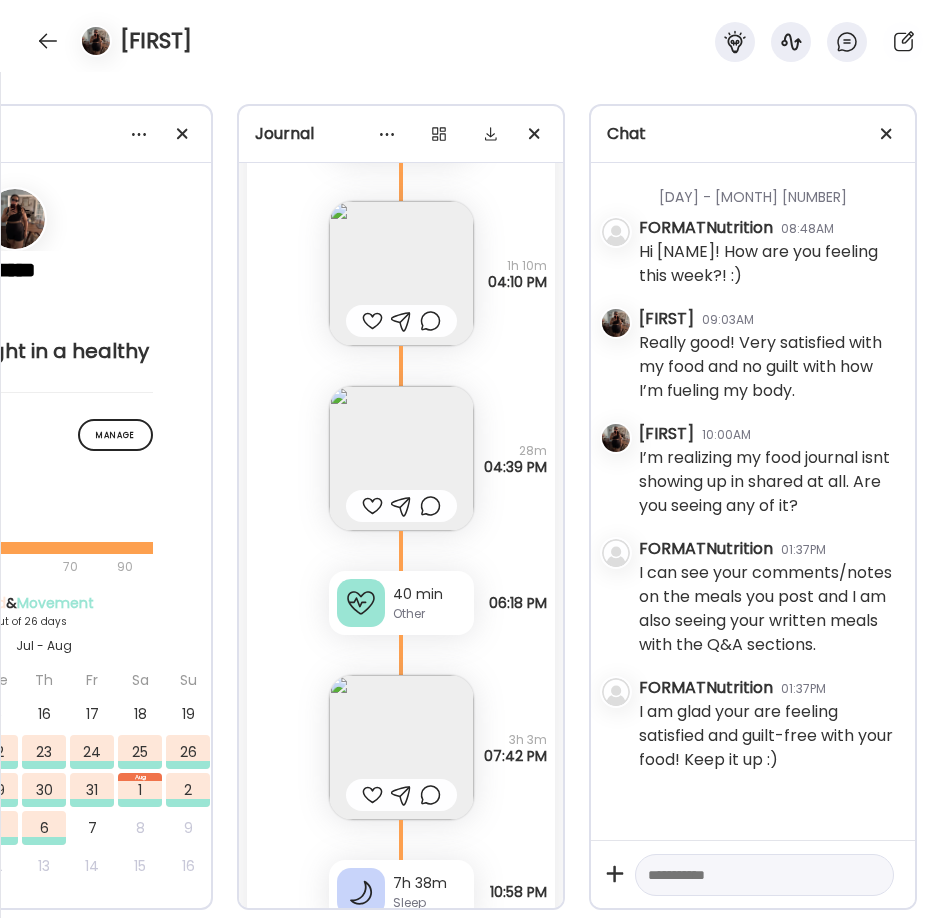 click at bounding box center (401, 747) 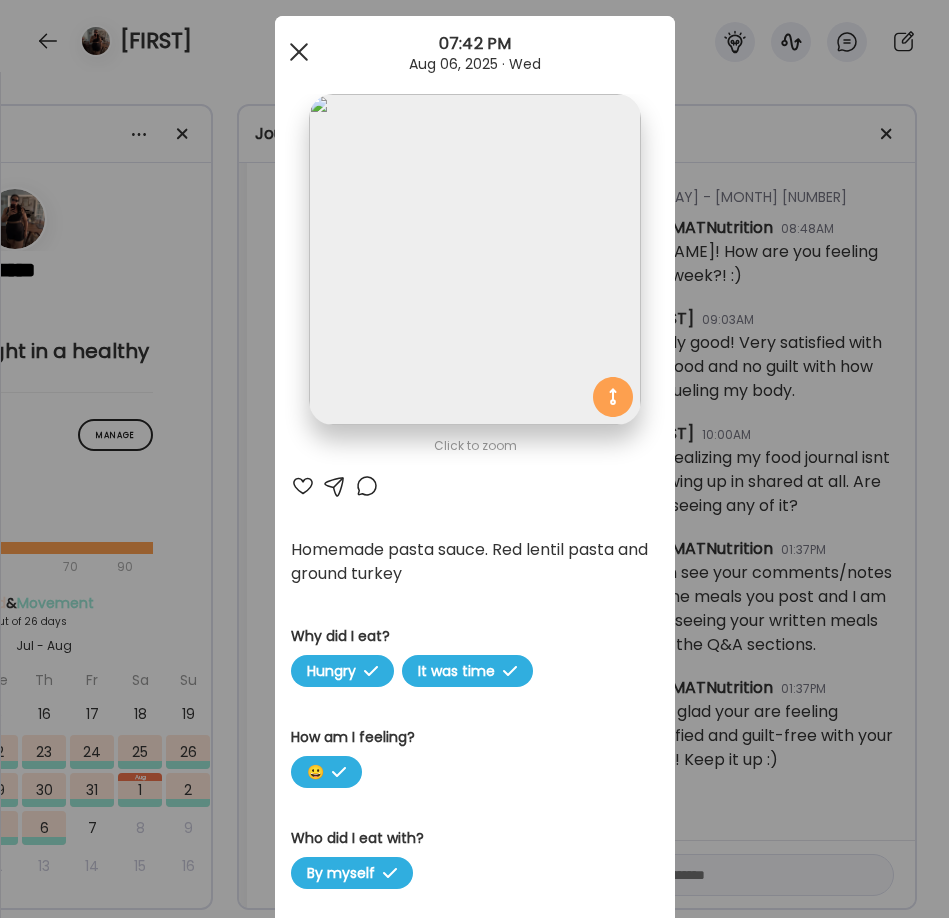 click at bounding box center (298, 52) 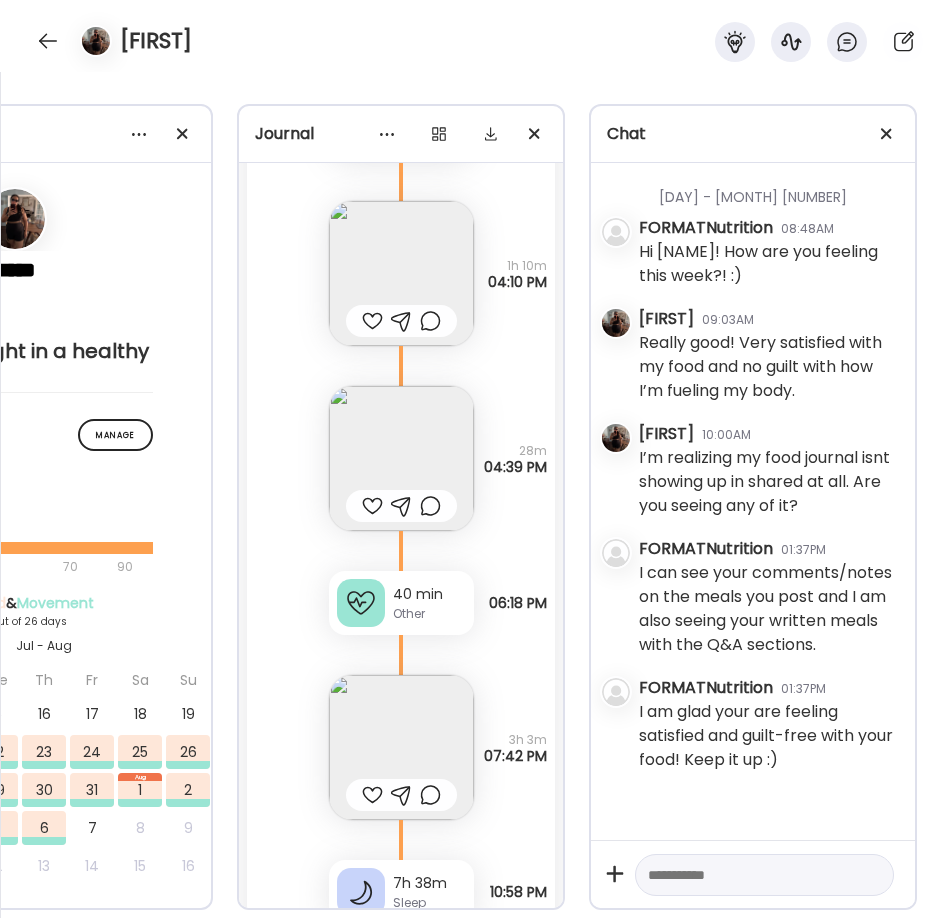 click at bounding box center [401, 747] 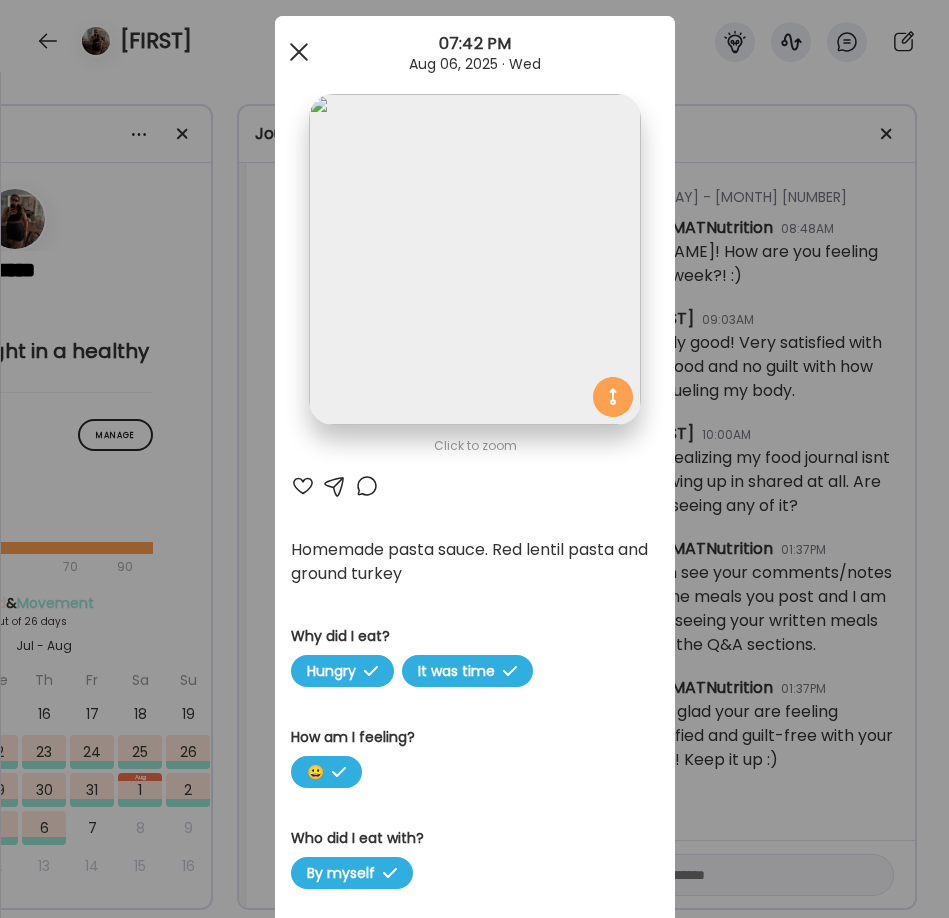 click at bounding box center (299, 52) 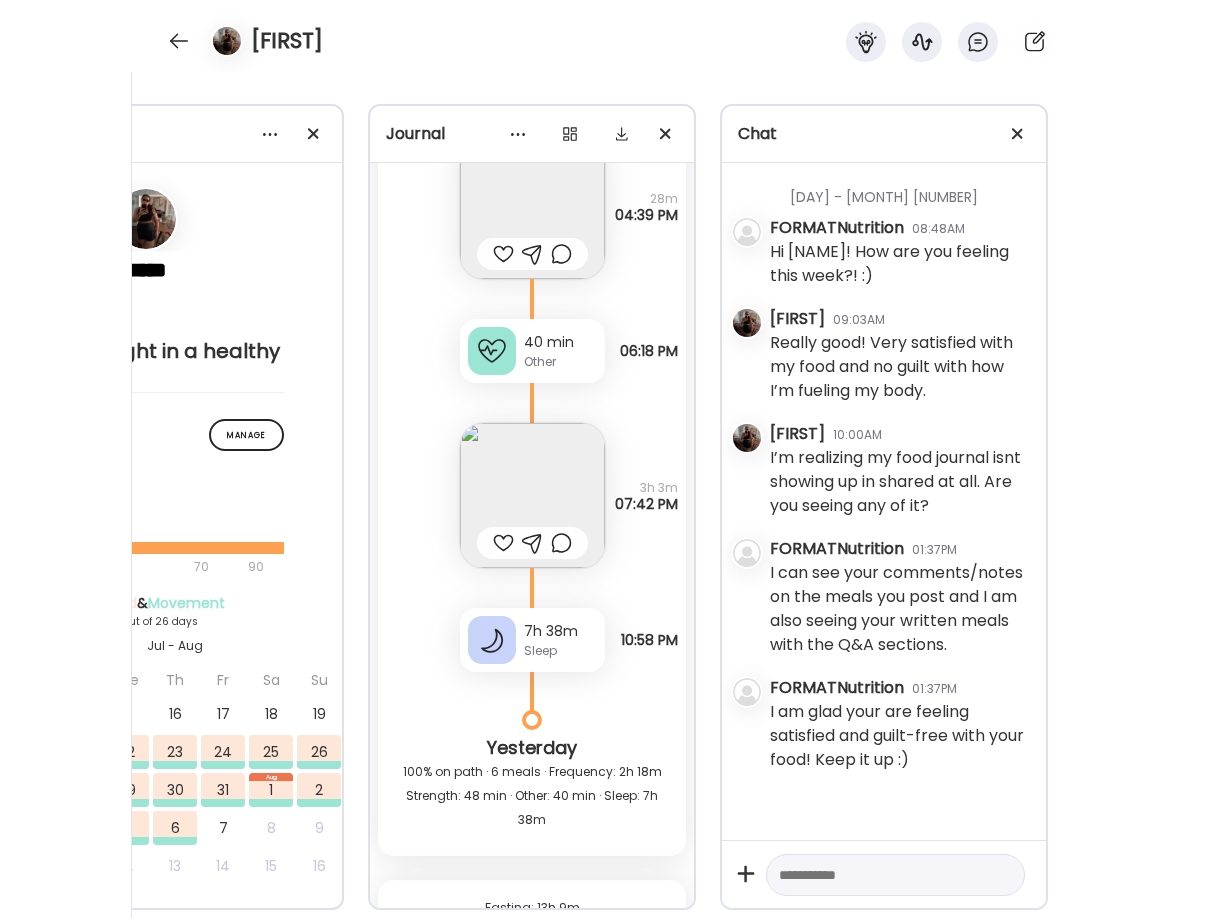scroll, scrollTop: 22739, scrollLeft: 0, axis: vertical 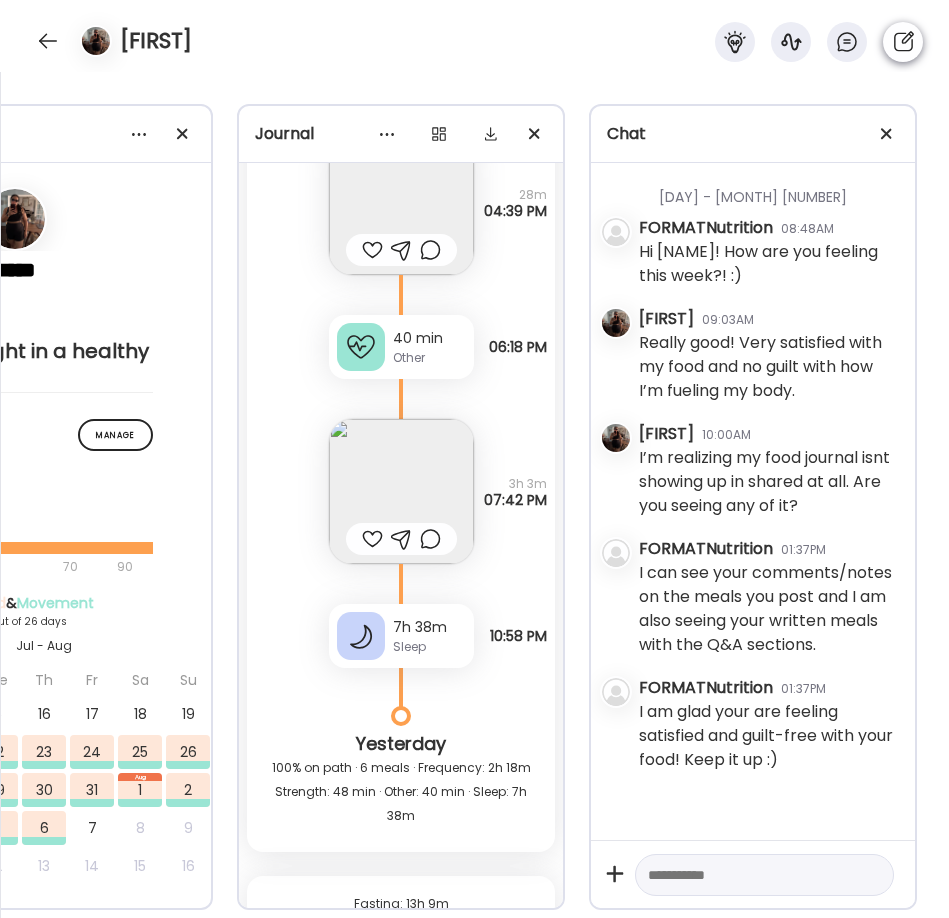 click 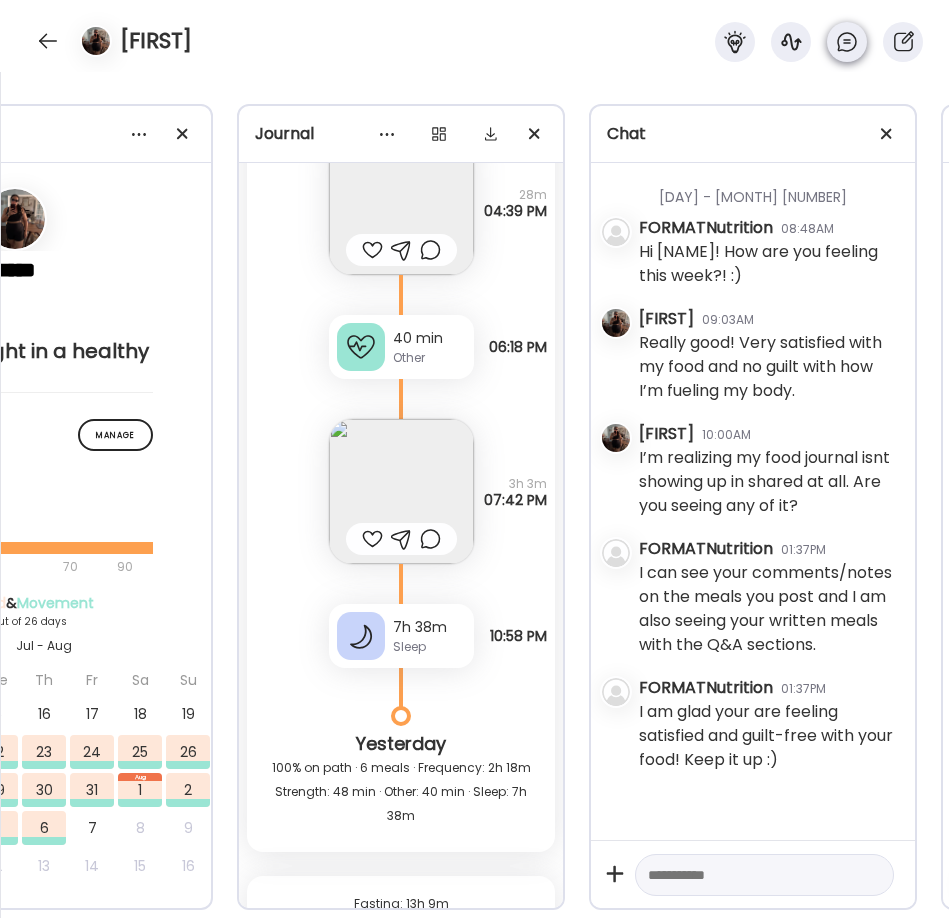 click 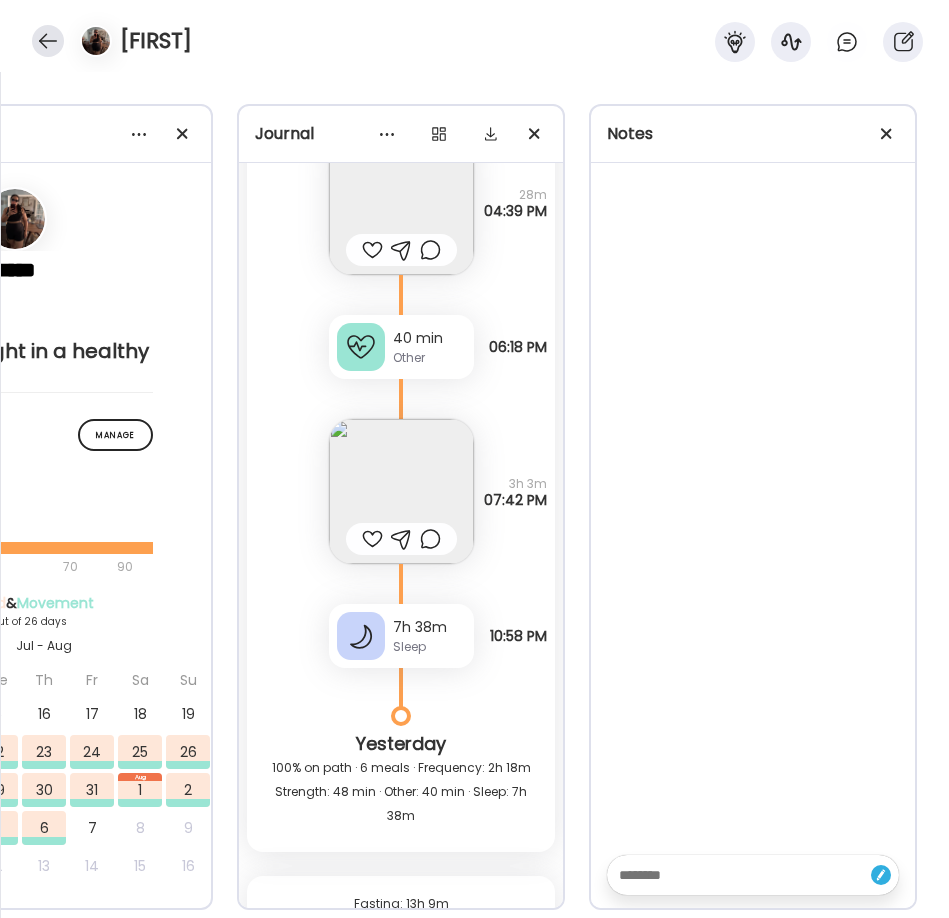 click at bounding box center (48, 41) 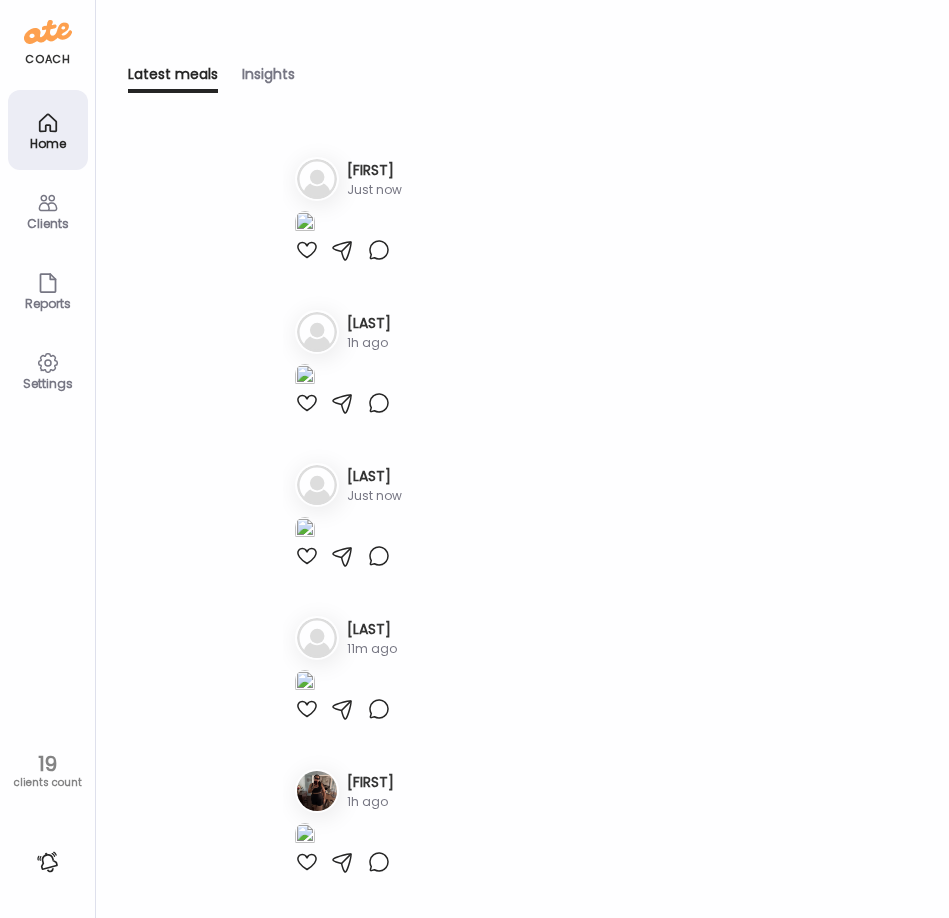 click on "Settings" at bounding box center (48, 370) 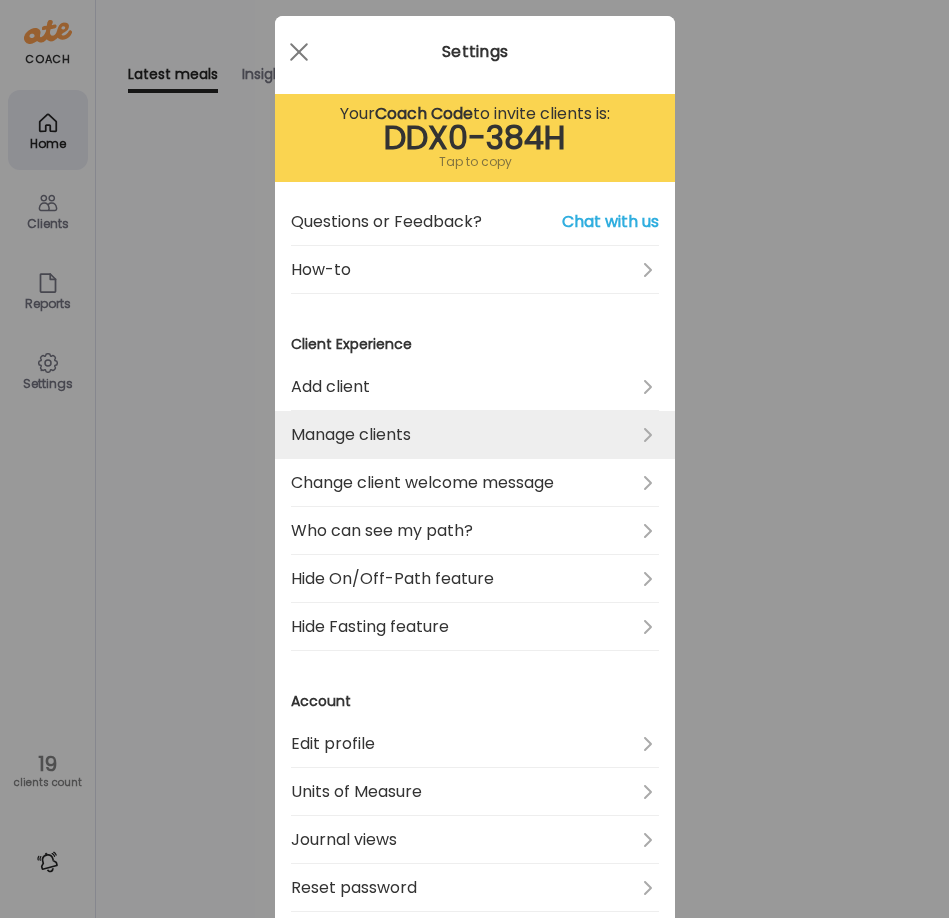 click on "Chat with us" at bounding box center [610, 222] 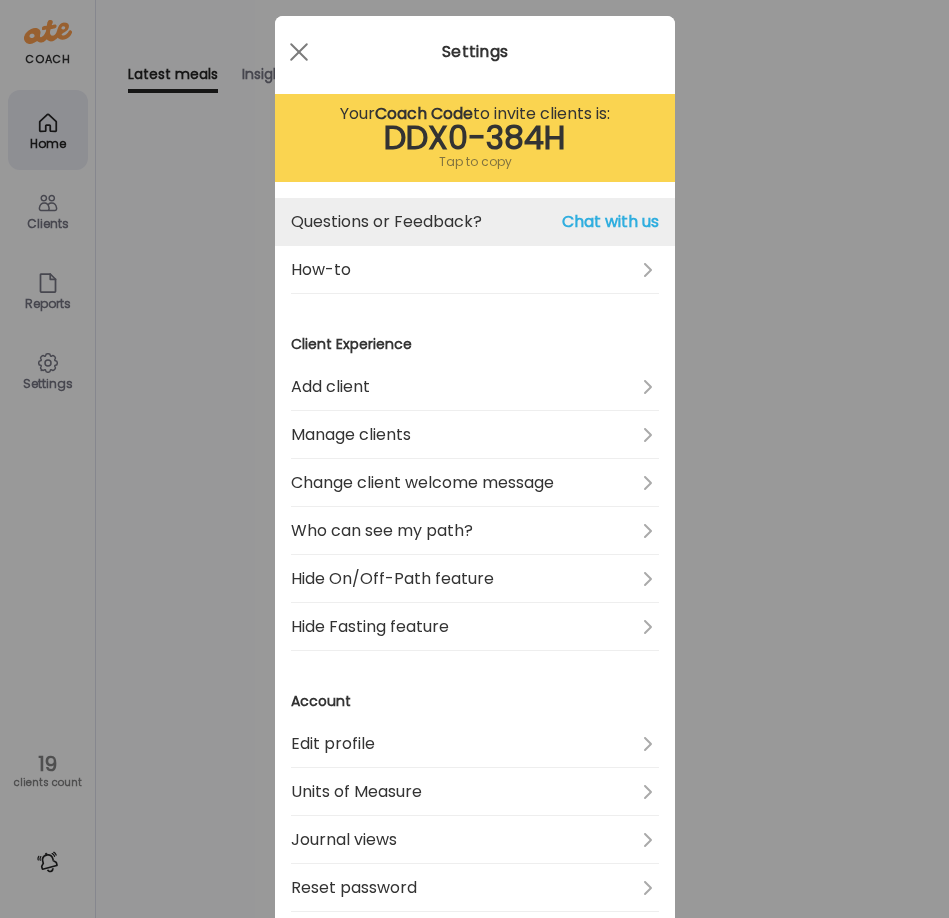 click on "Chat with us" at bounding box center (610, 222) 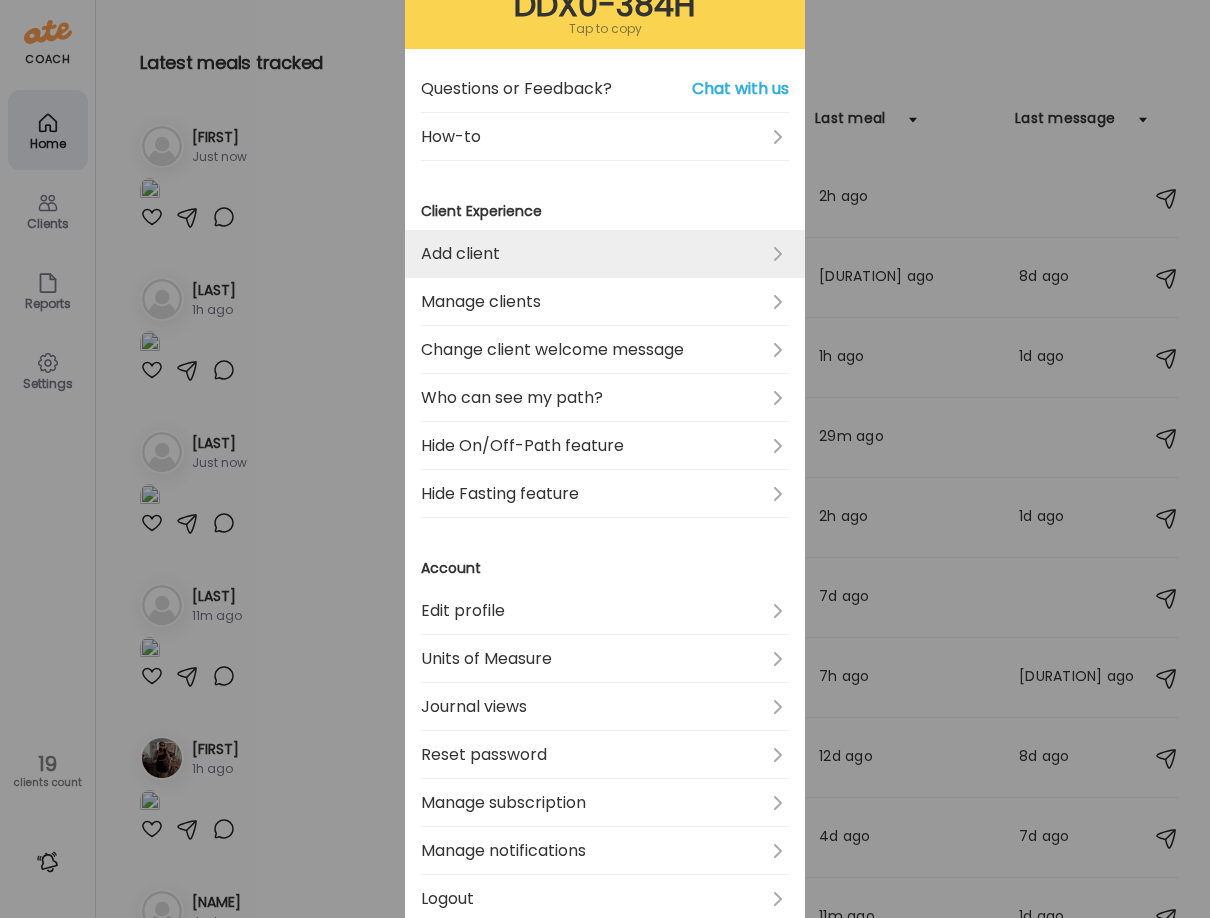 scroll, scrollTop: 384, scrollLeft: 0, axis: vertical 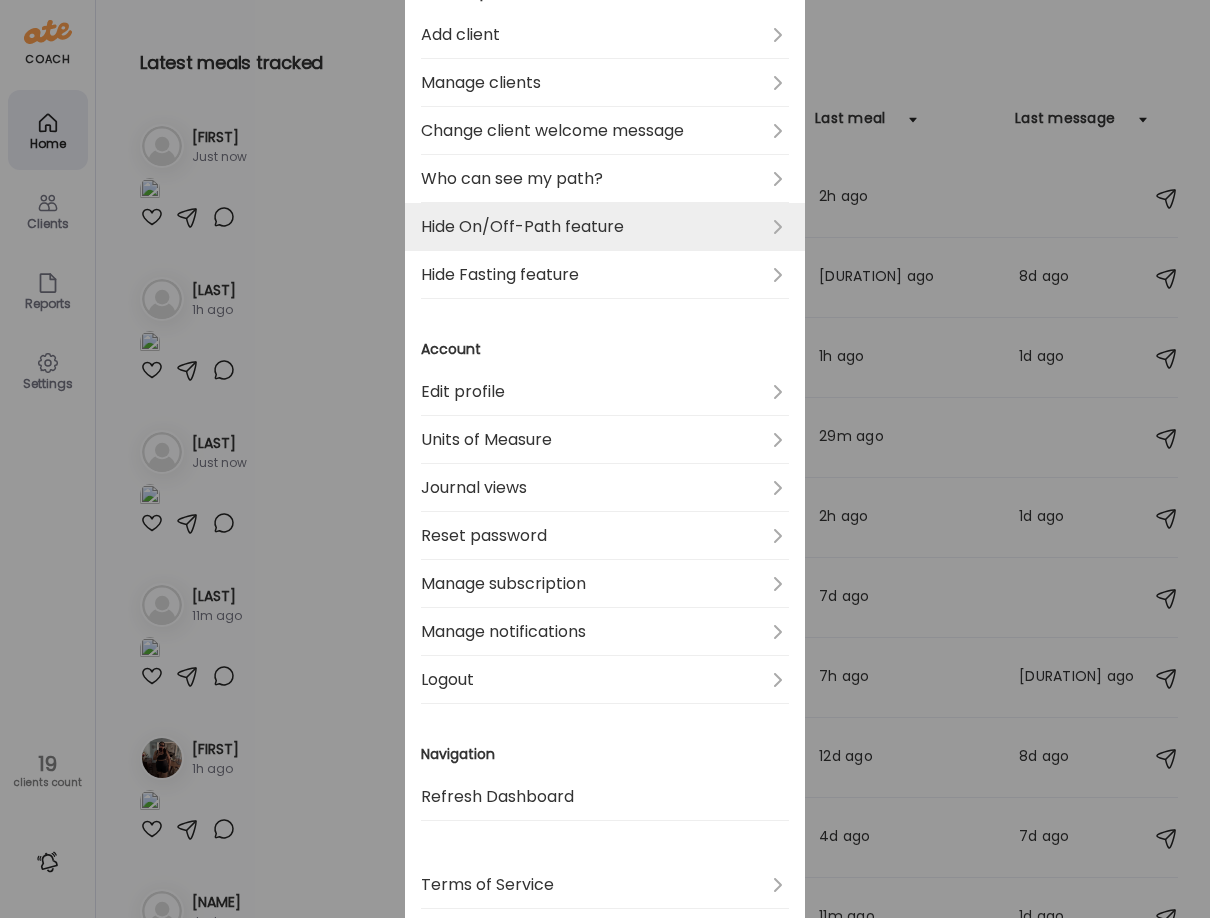 click on "Hide On/Off-Path feature" at bounding box center (605, 227) 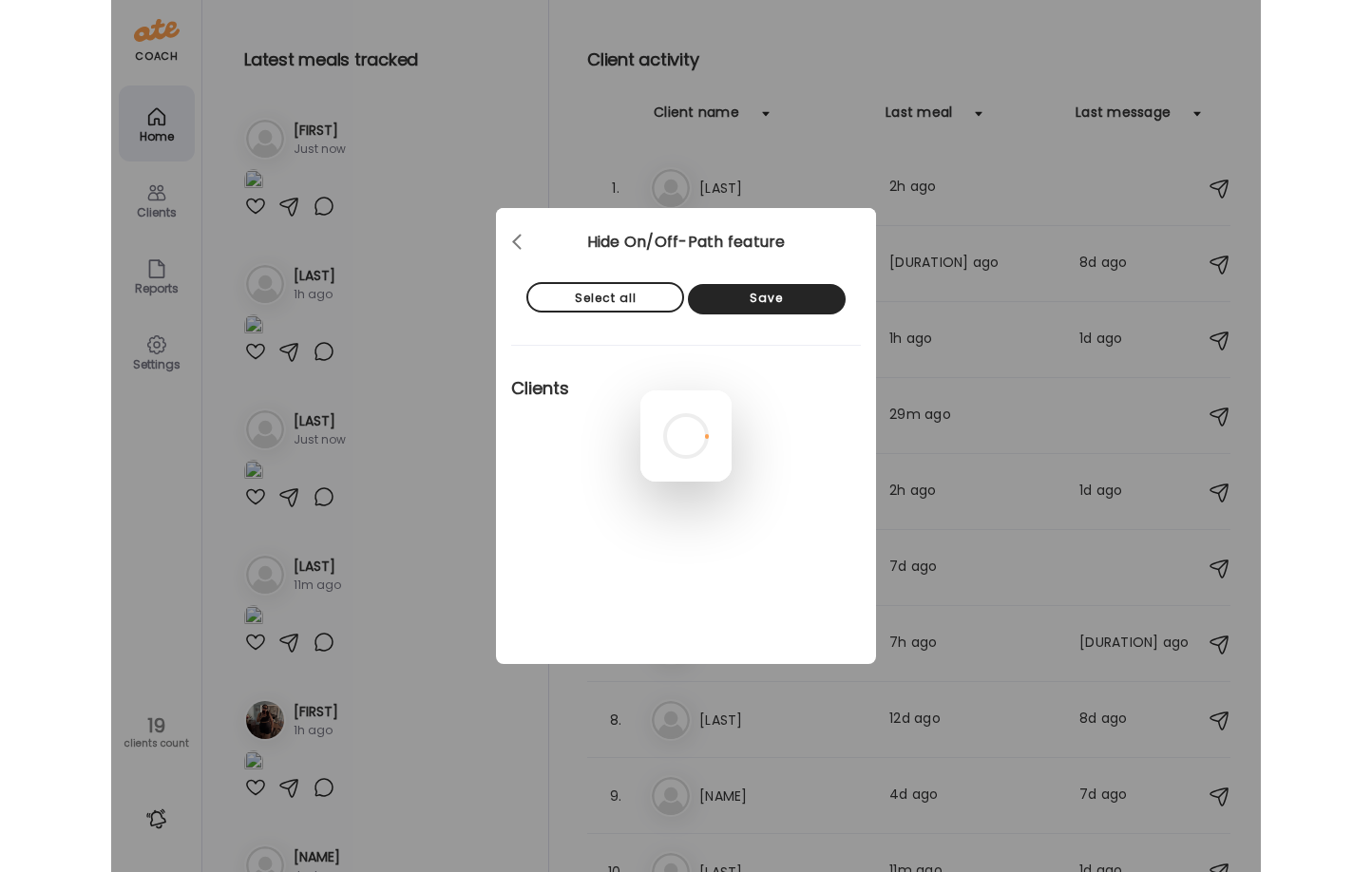scroll, scrollTop: 0, scrollLeft: 0, axis: both 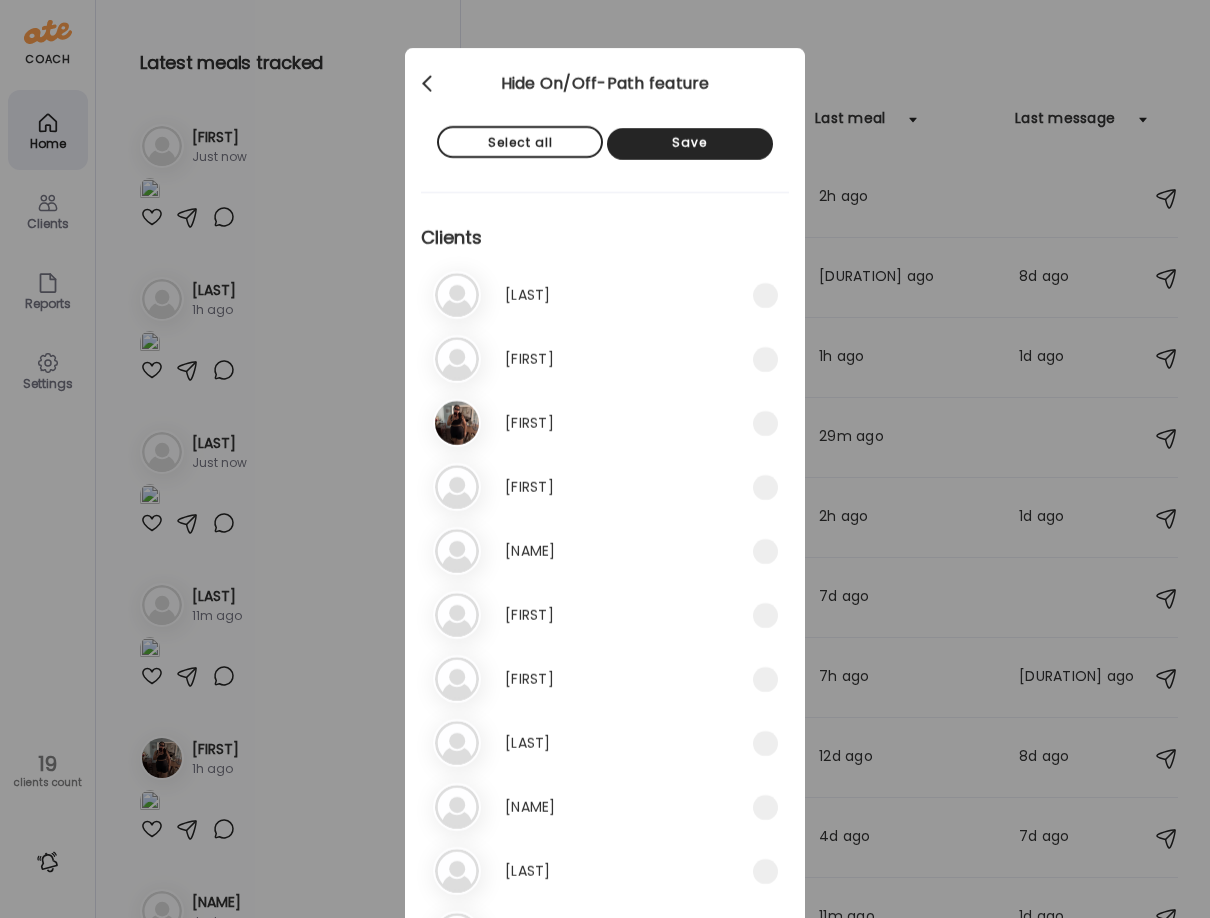 click at bounding box center (429, 84) 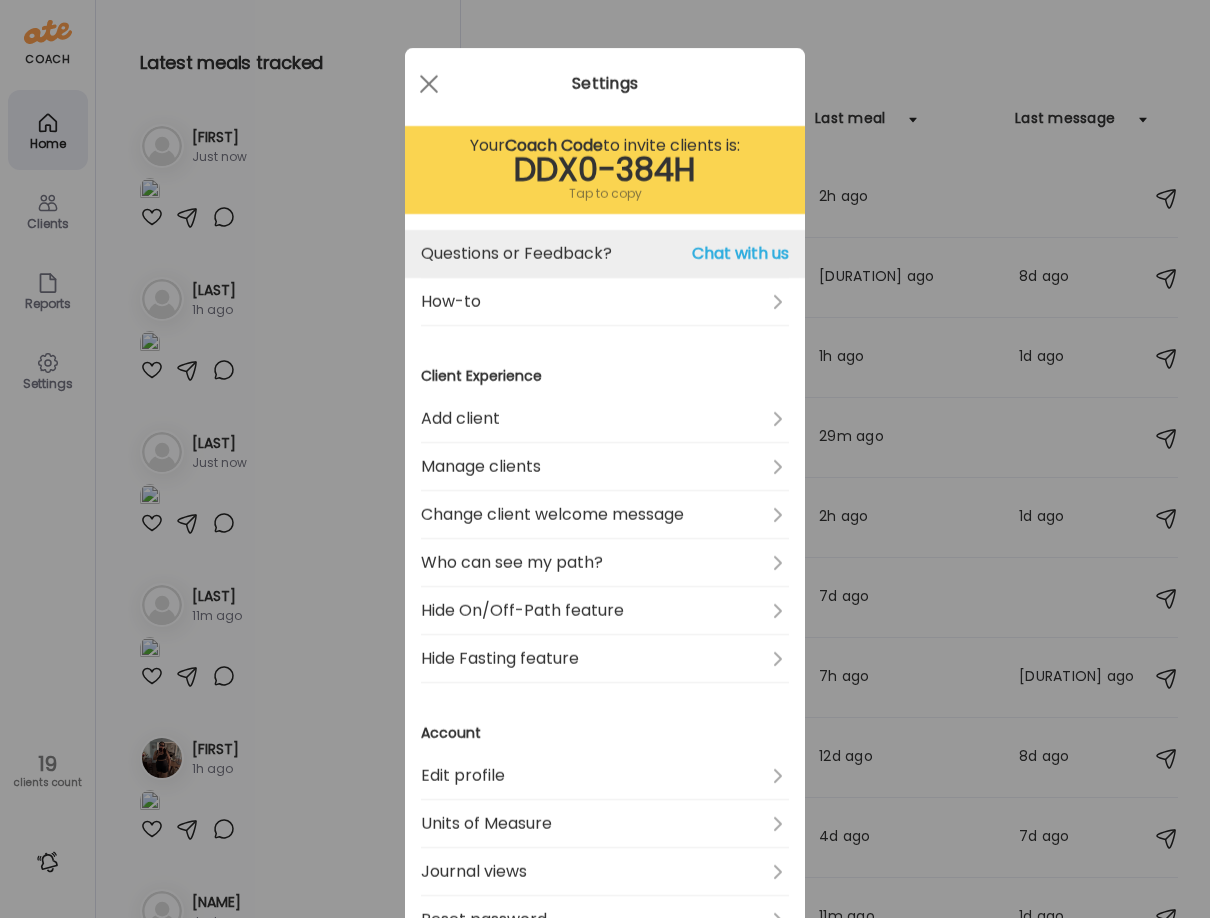 click on "Chat with us" at bounding box center [740, 254] 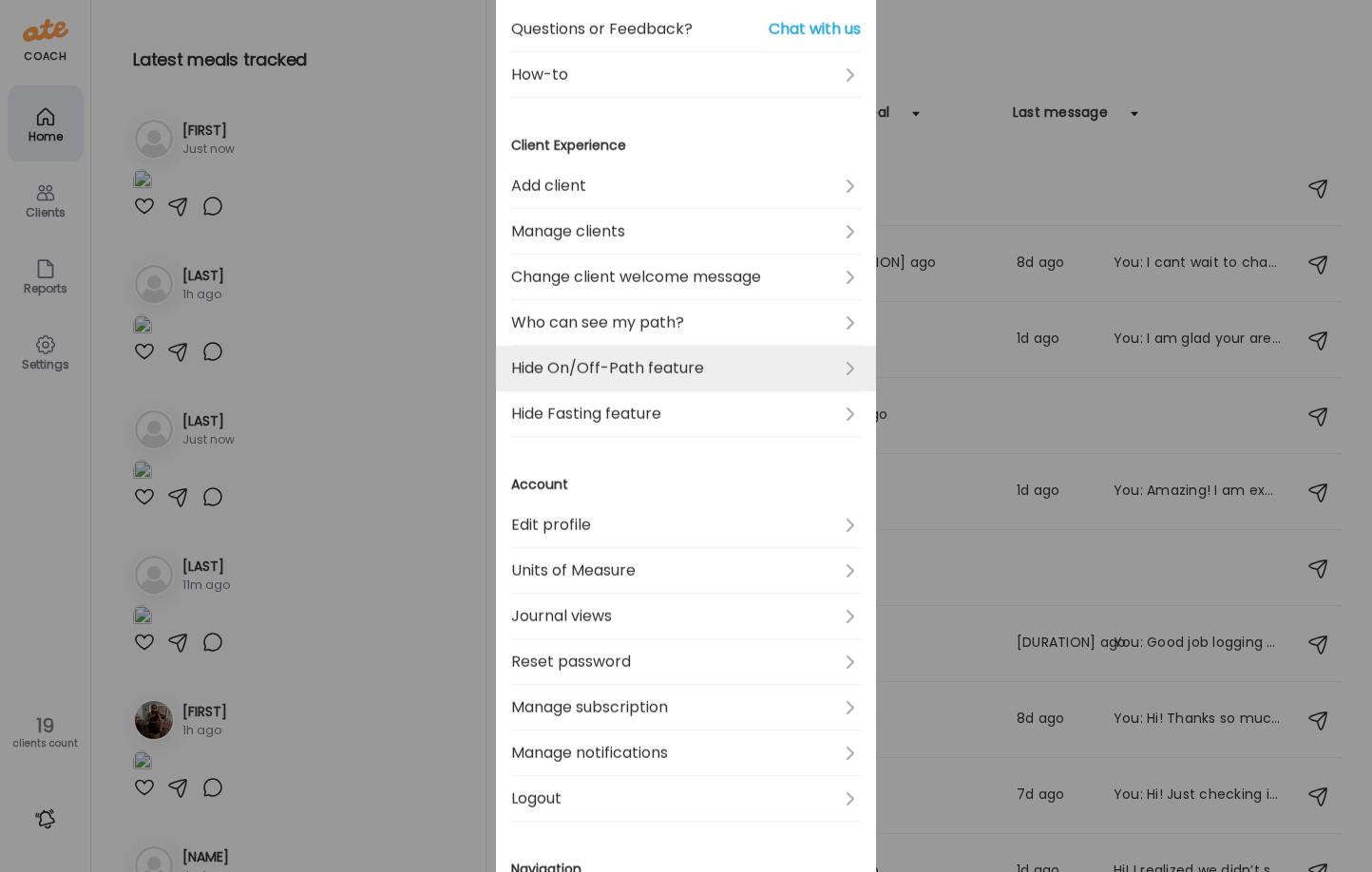 scroll, scrollTop: 0, scrollLeft: 0, axis: both 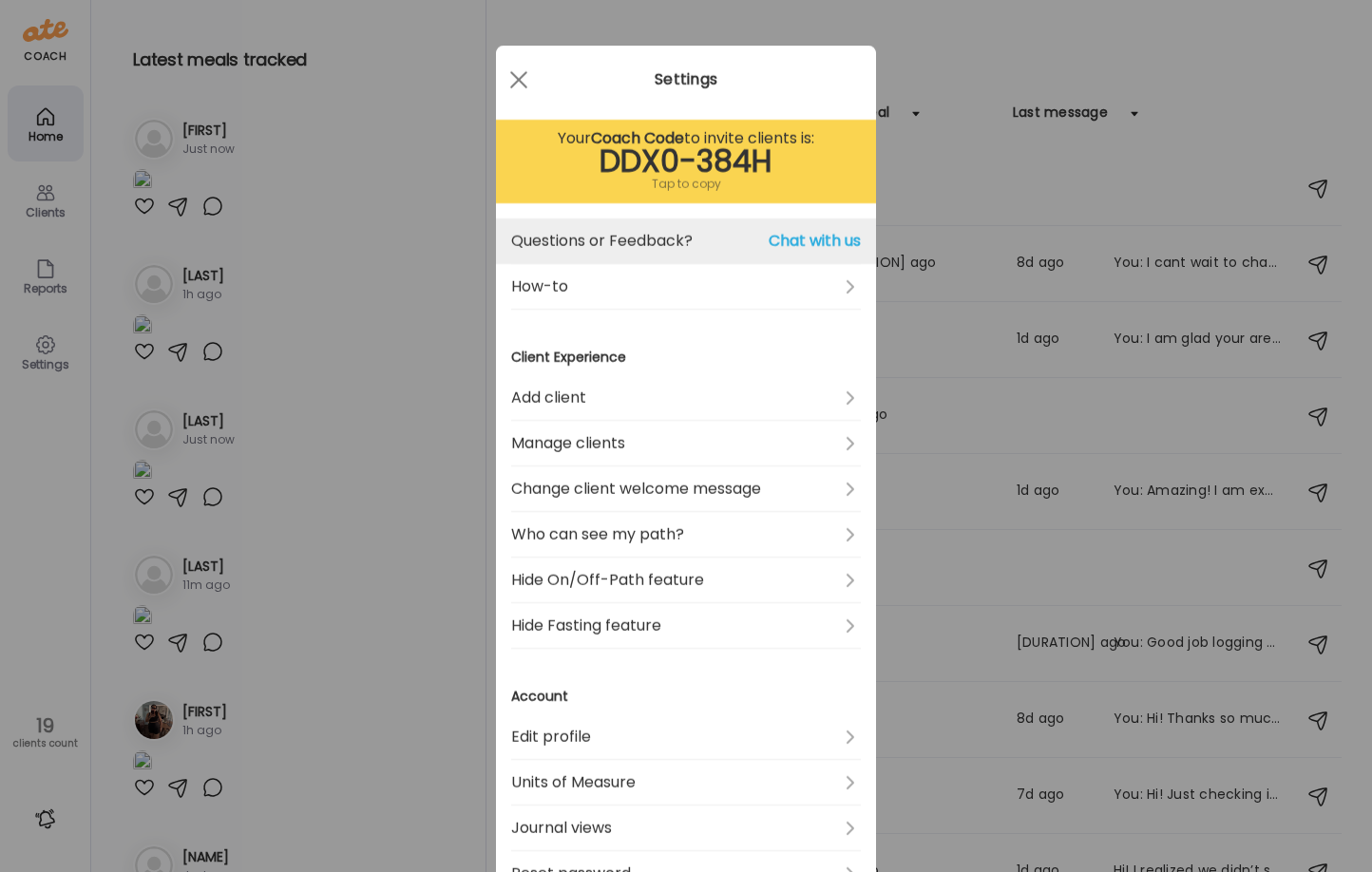 click on "Chat with us" at bounding box center (814, 241) 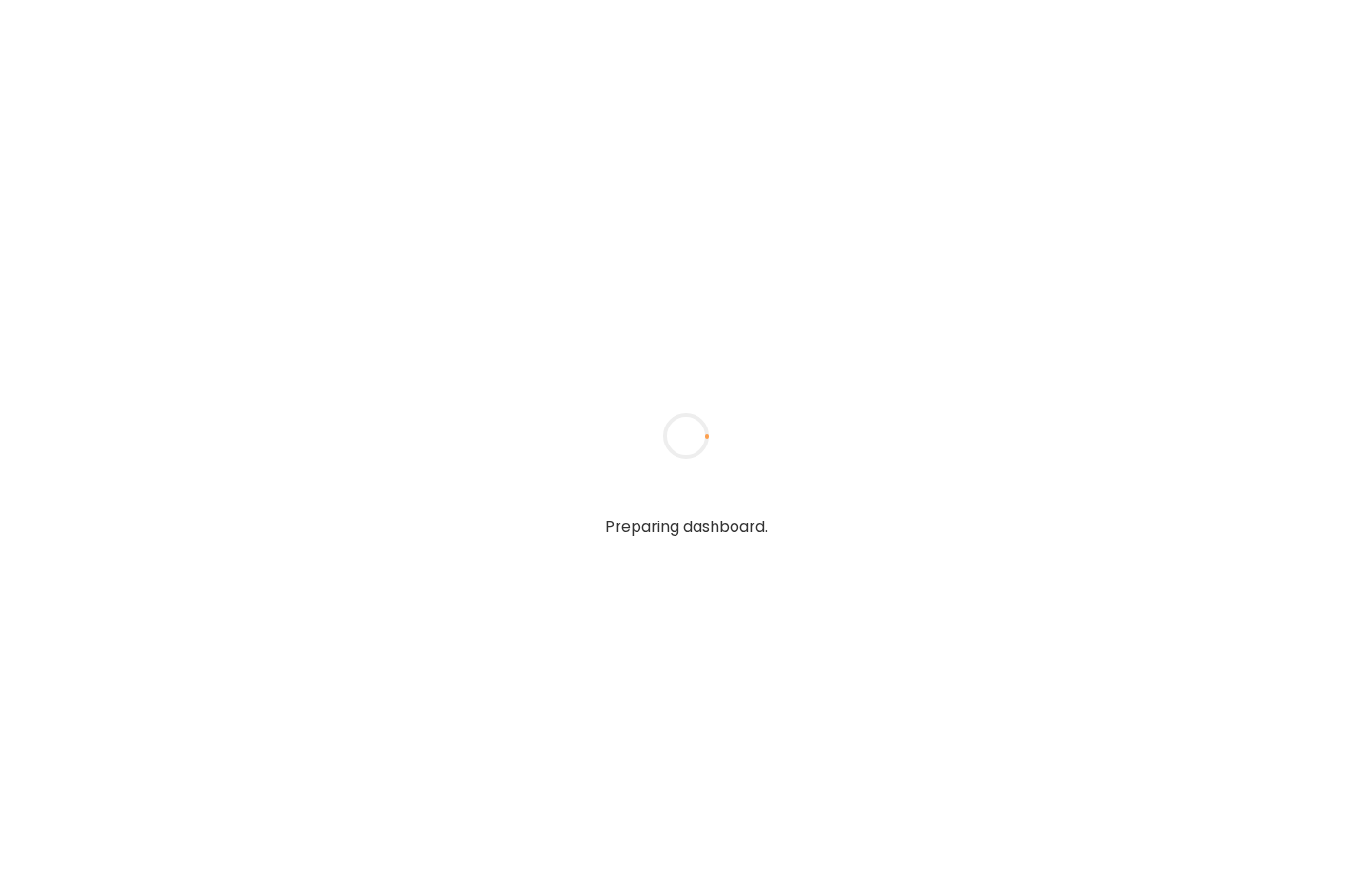 scroll, scrollTop: 0, scrollLeft: 0, axis: both 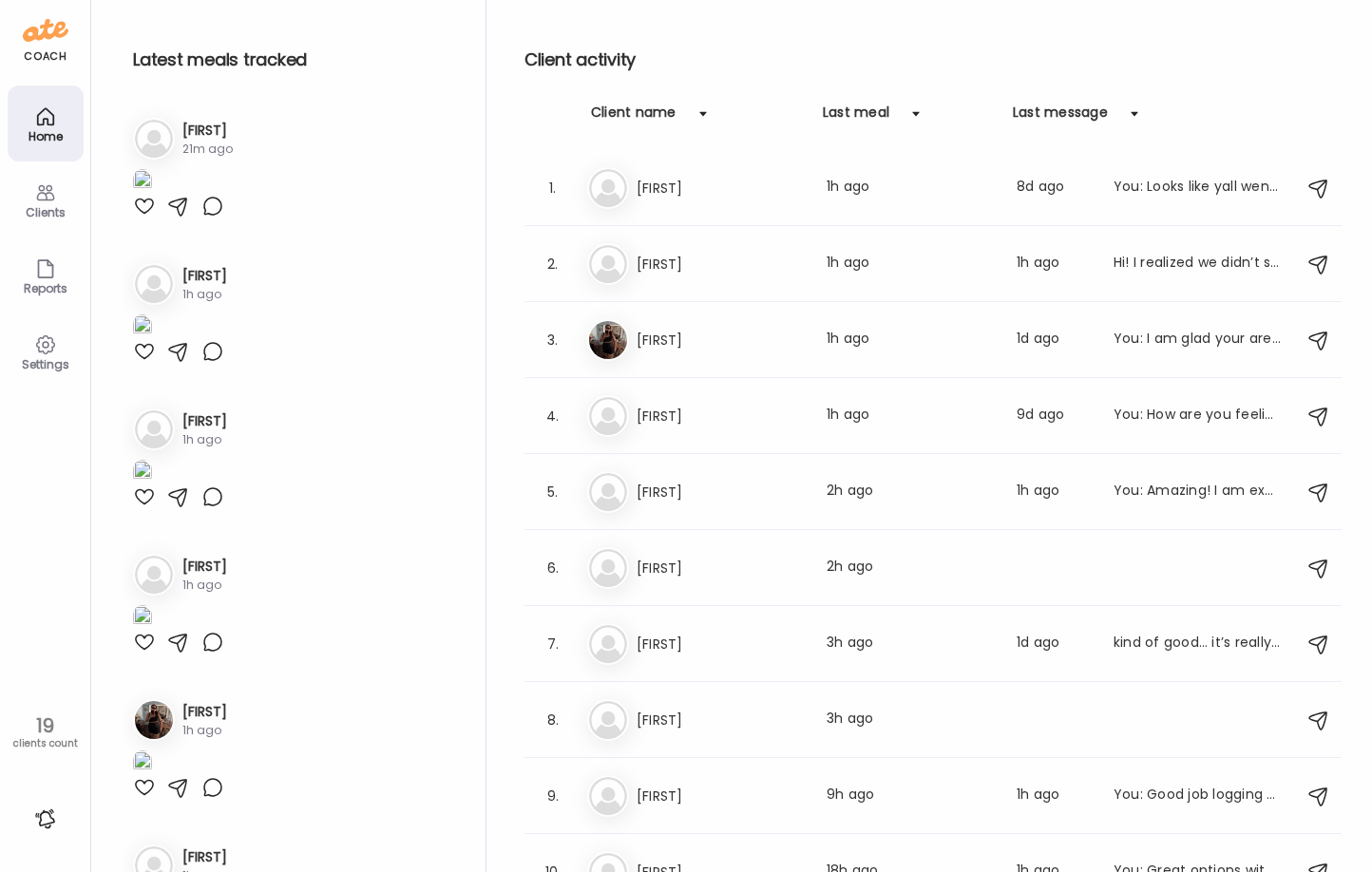 click 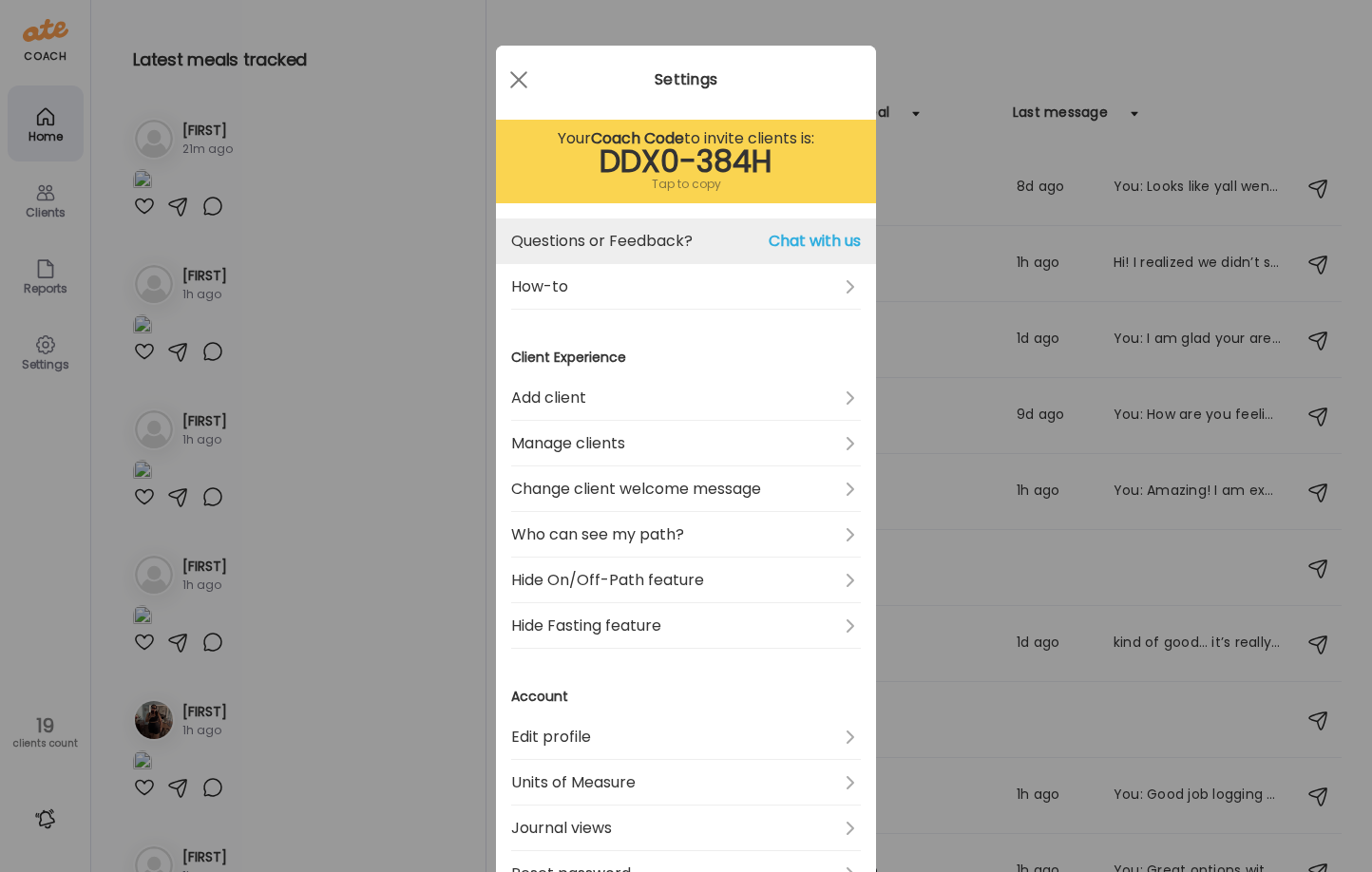 click on "Chat with us" at bounding box center (814, 241) 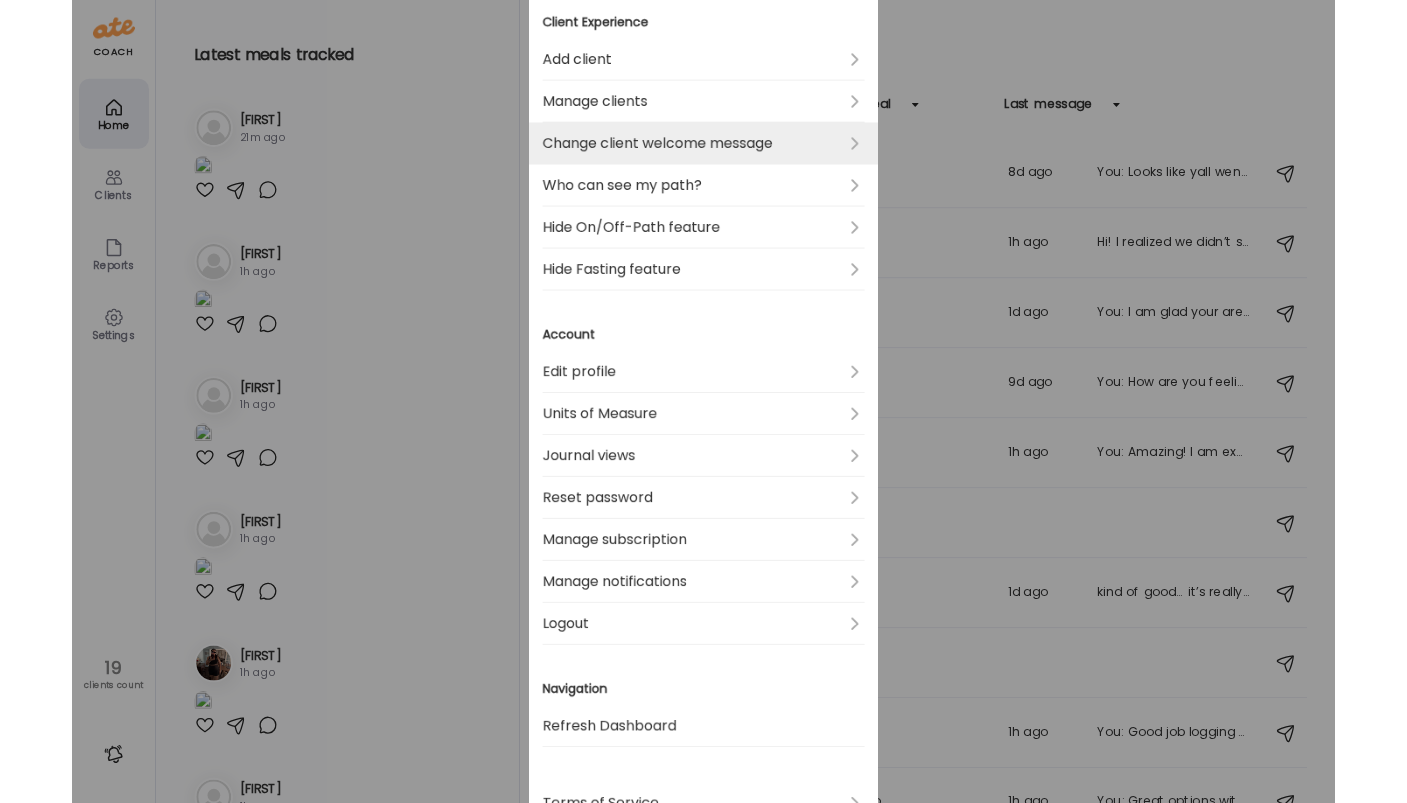 scroll, scrollTop: 463, scrollLeft: 0, axis: vertical 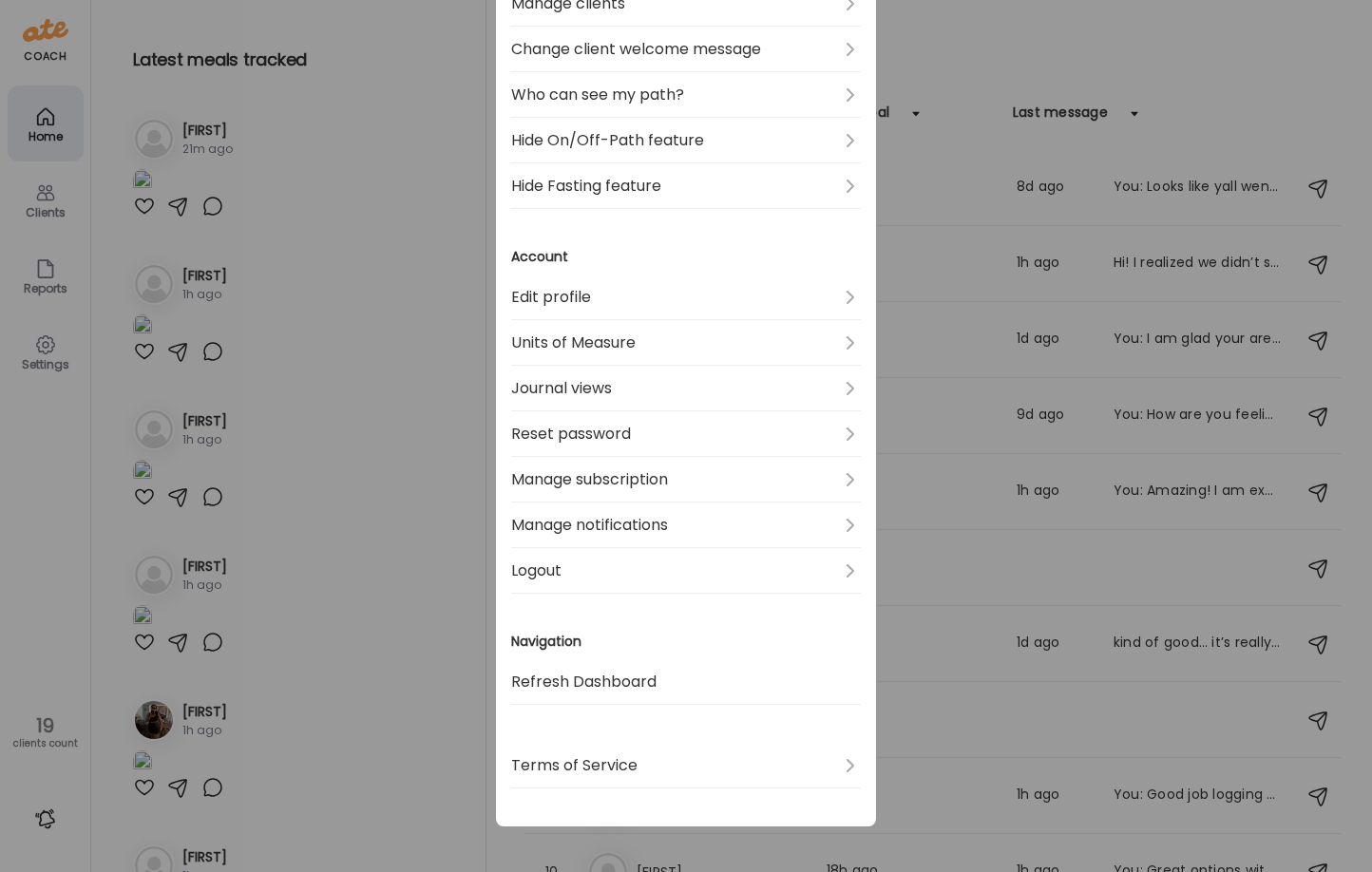 click on "Ate Coach Dashboard
Wahoo! It’s official
Take a moment to set up your Coach Profile to give your clients a smooth onboarding experience.
Skip Set up coach profile
Ate Coach Dashboard
1 Image 2 Message 3 Invite
Let’s get you quickly set up
Add a headshot or company logo for client recognition
Skip Next
Ate Coach Dashboard
1 Image 2 Message 3 Invite
Customize your welcome message
This page will be the first thing your clients will see. Add a welcome message to personalize their experience.
Header 32" at bounding box center (686, 436) 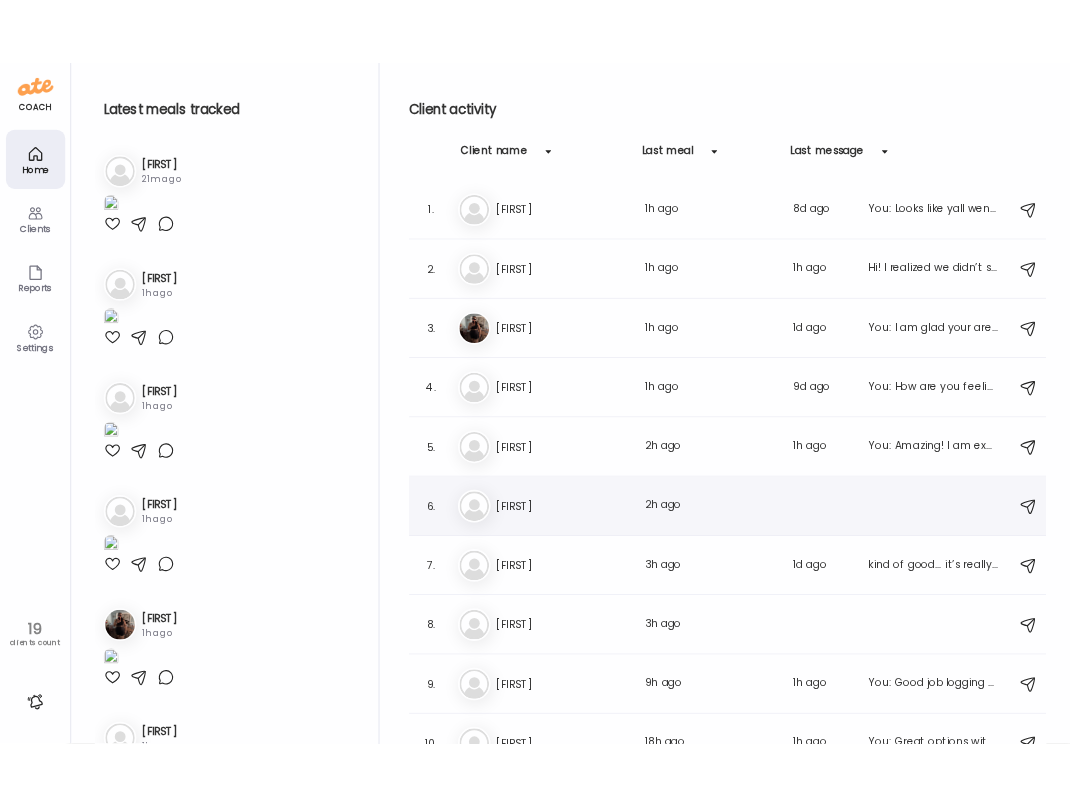 scroll, scrollTop: 463, scrollLeft: 0, axis: vertical 